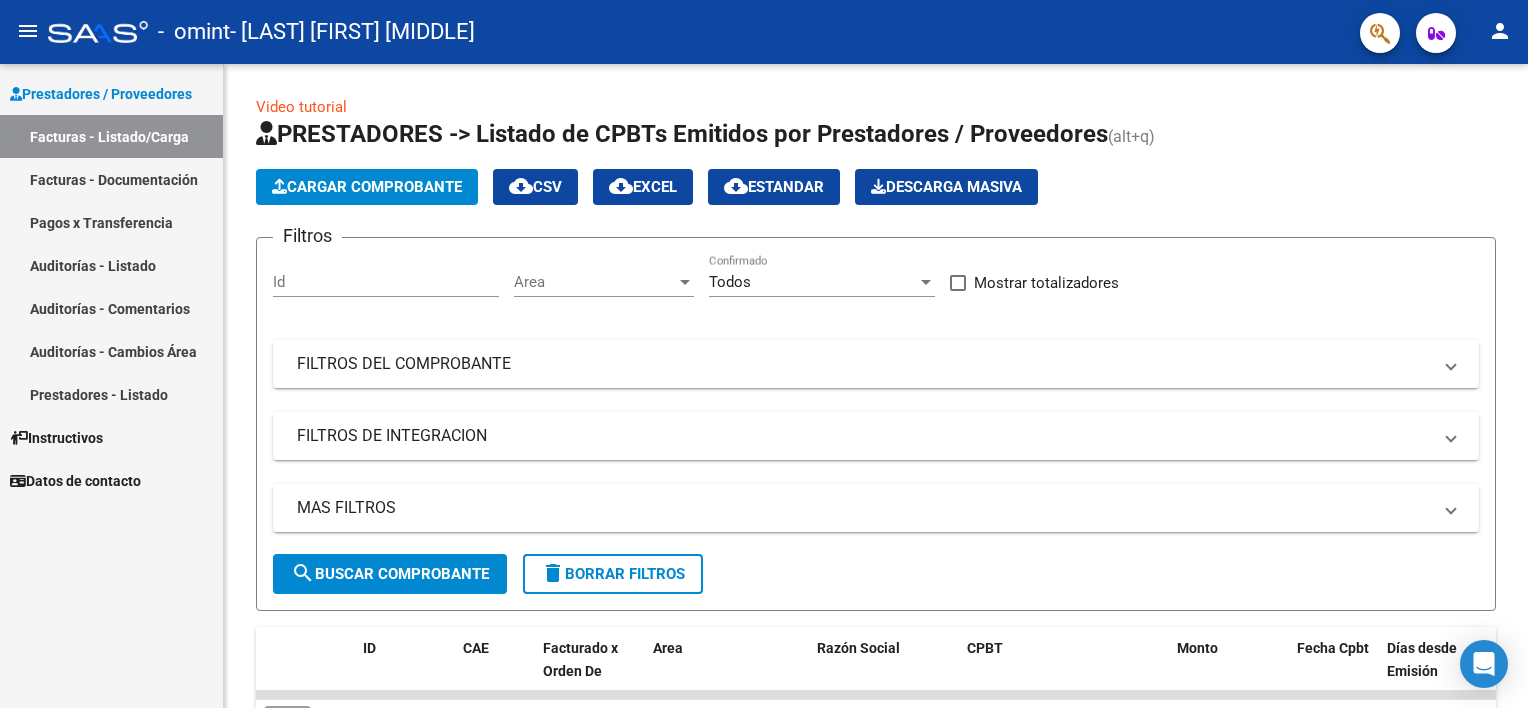 scroll, scrollTop: 0, scrollLeft: 0, axis: both 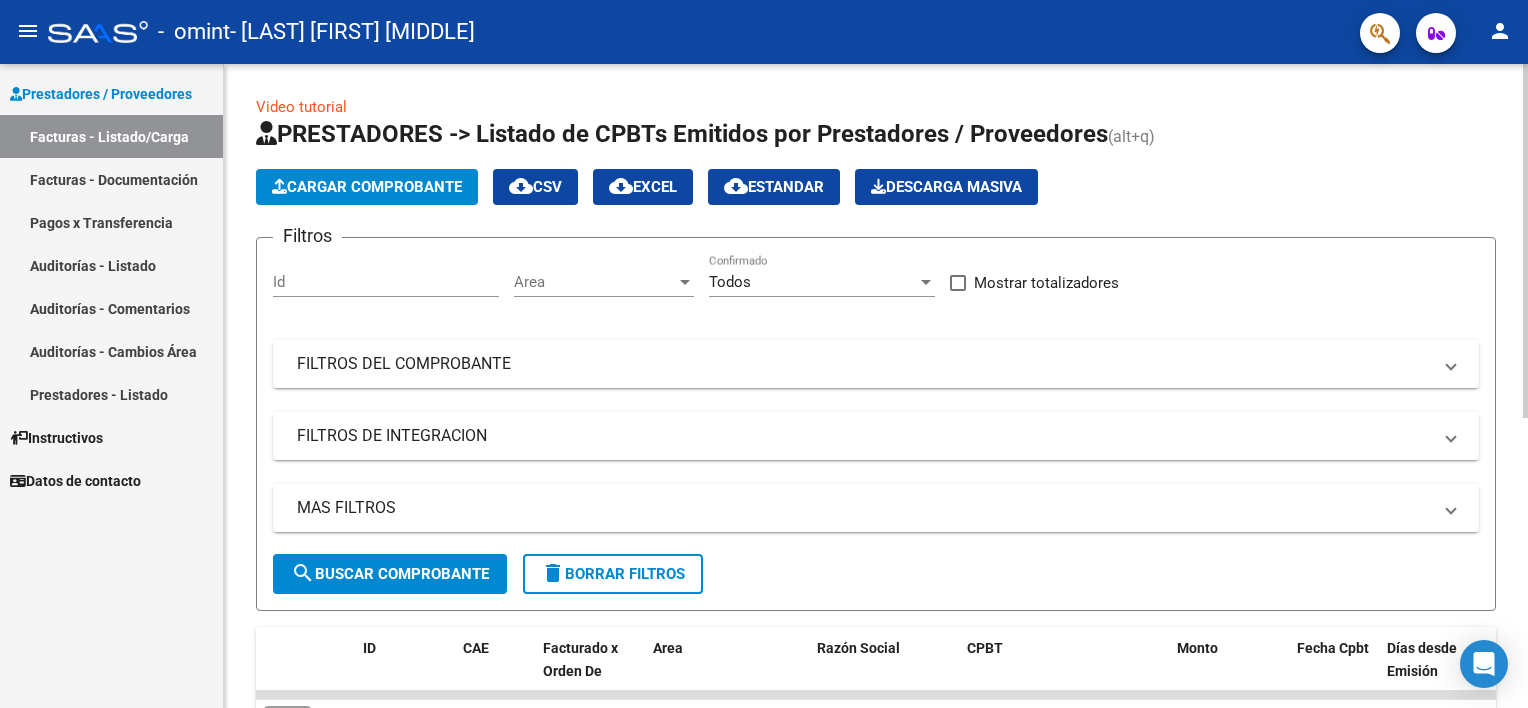 click on "Cargar Comprobante" 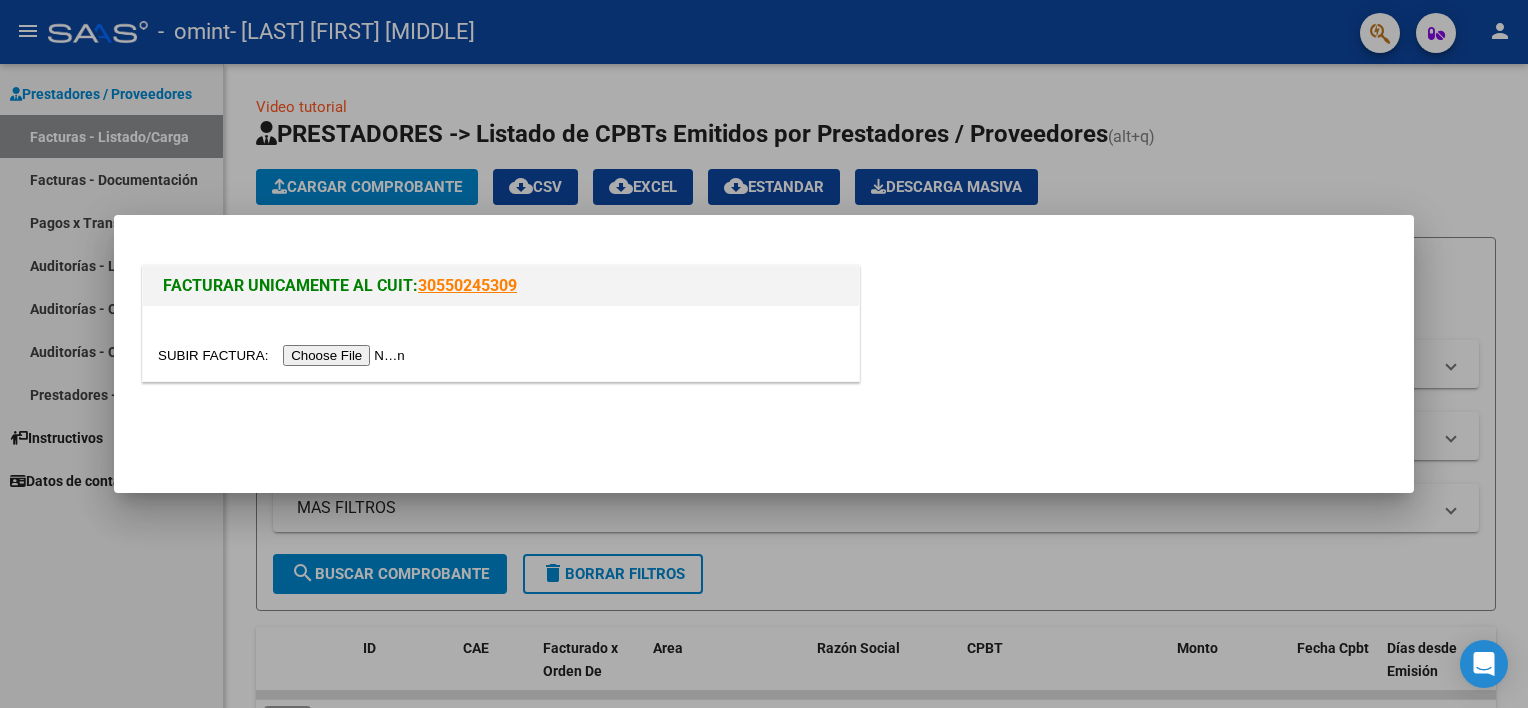 click at bounding box center (284, 355) 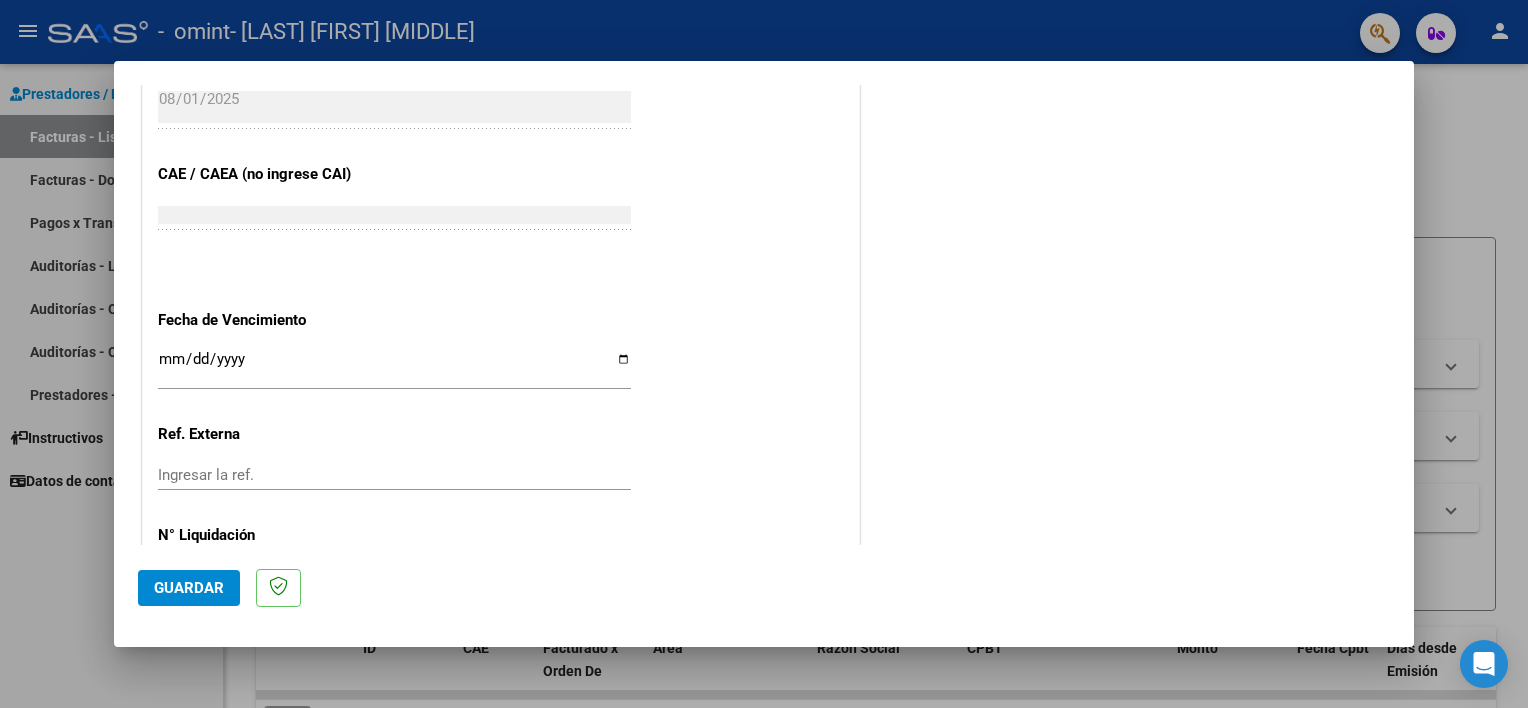 scroll, scrollTop: 1200, scrollLeft: 0, axis: vertical 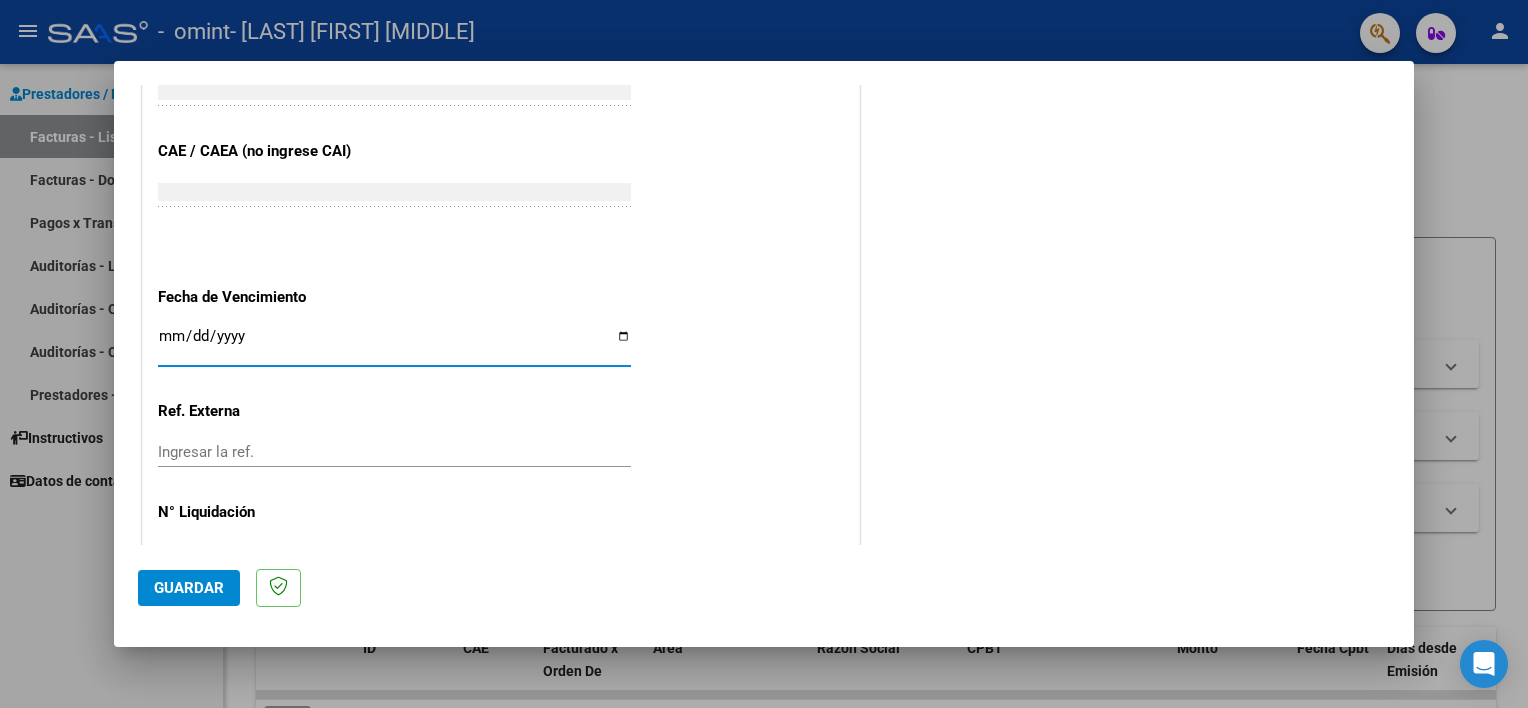 click on "Ingresar la fecha" at bounding box center [394, 344] 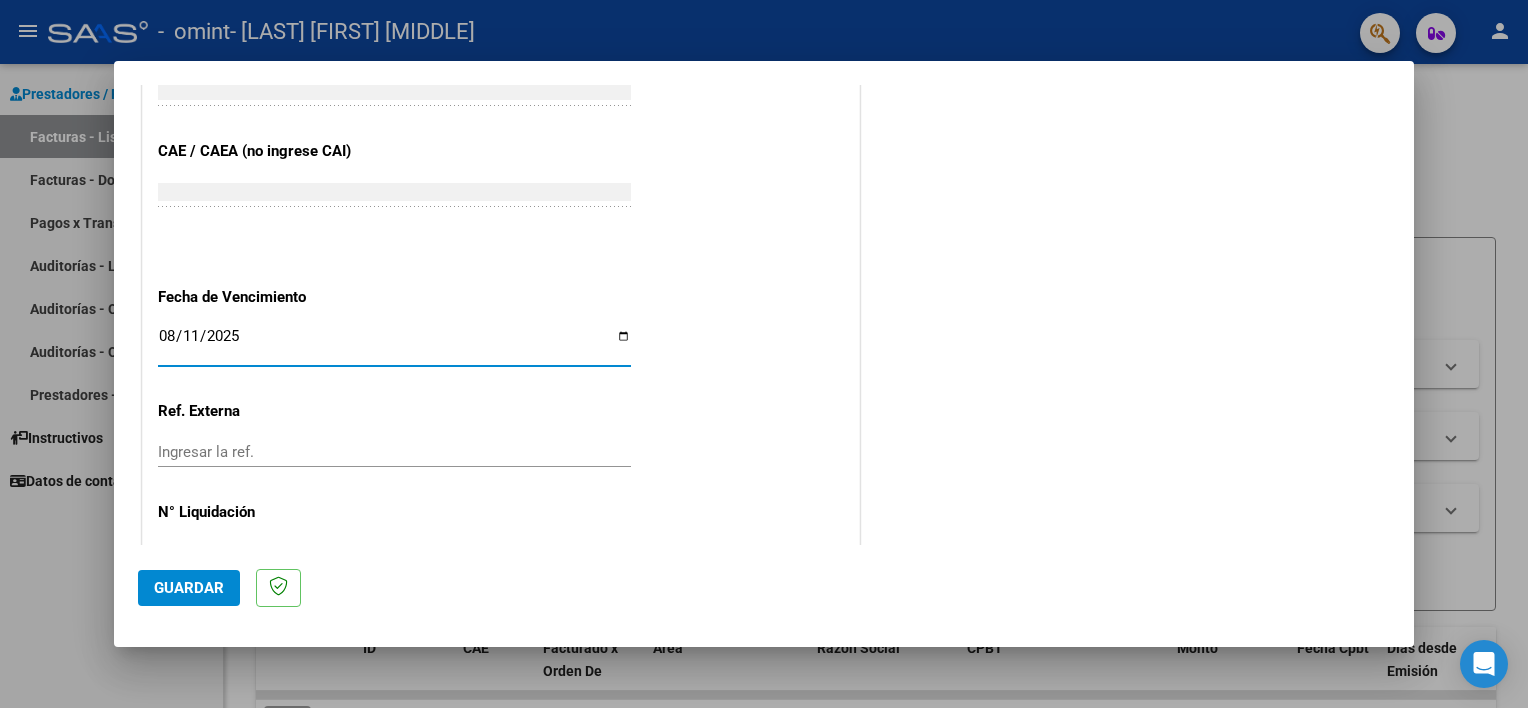 type on "2025-08-11" 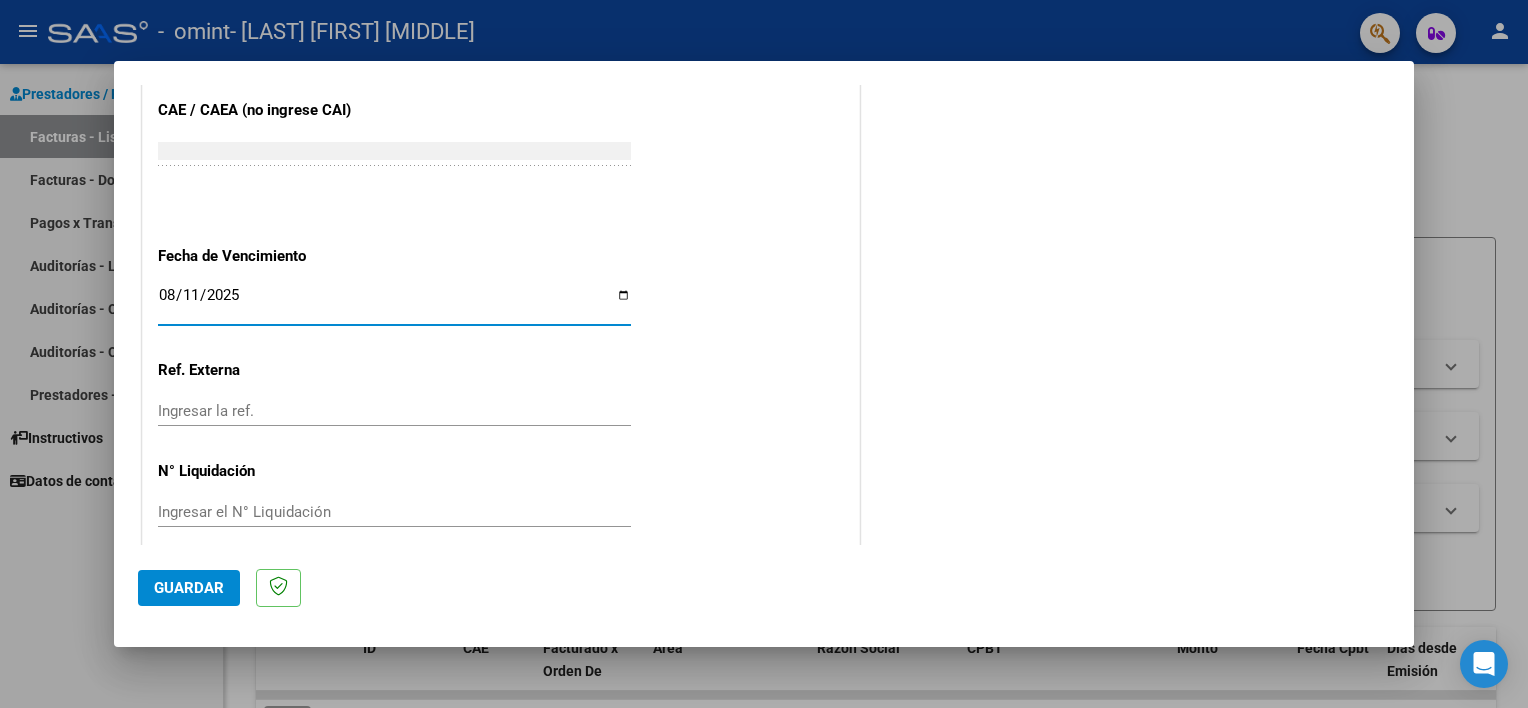 scroll, scrollTop: 1260, scrollLeft: 0, axis: vertical 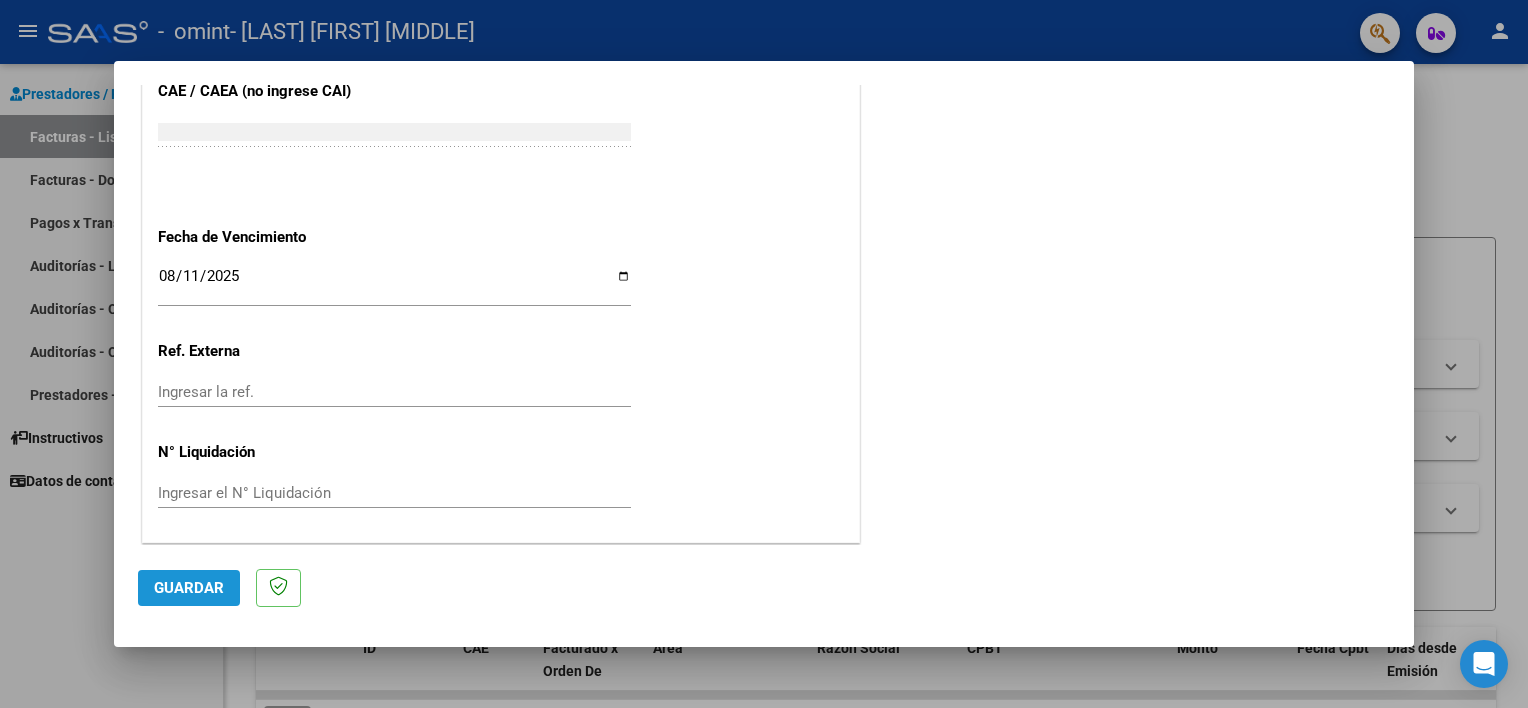click on "Guardar" 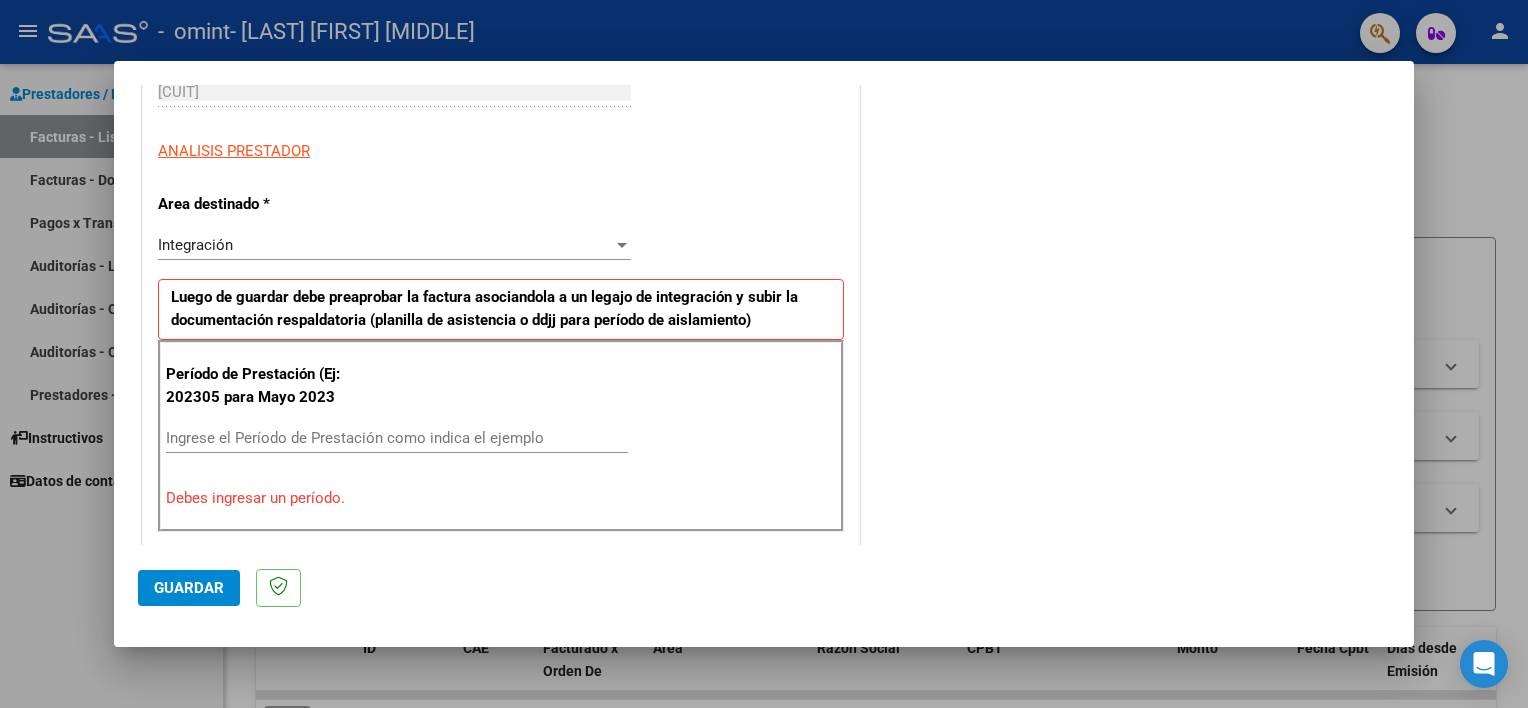 scroll, scrollTop: 427, scrollLeft: 0, axis: vertical 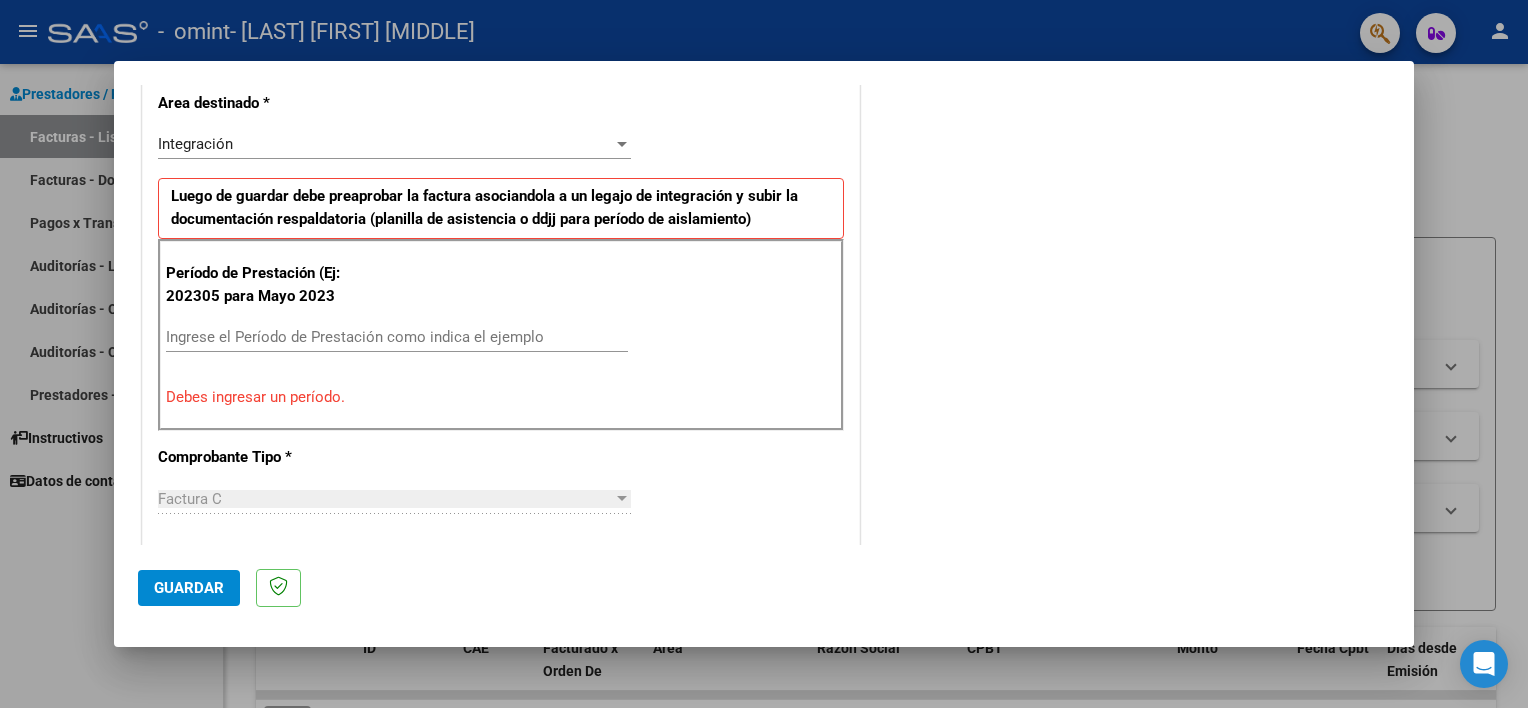 click on "Ingrese el Período de Prestación como indica el ejemplo" at bounding box center (397, 337) 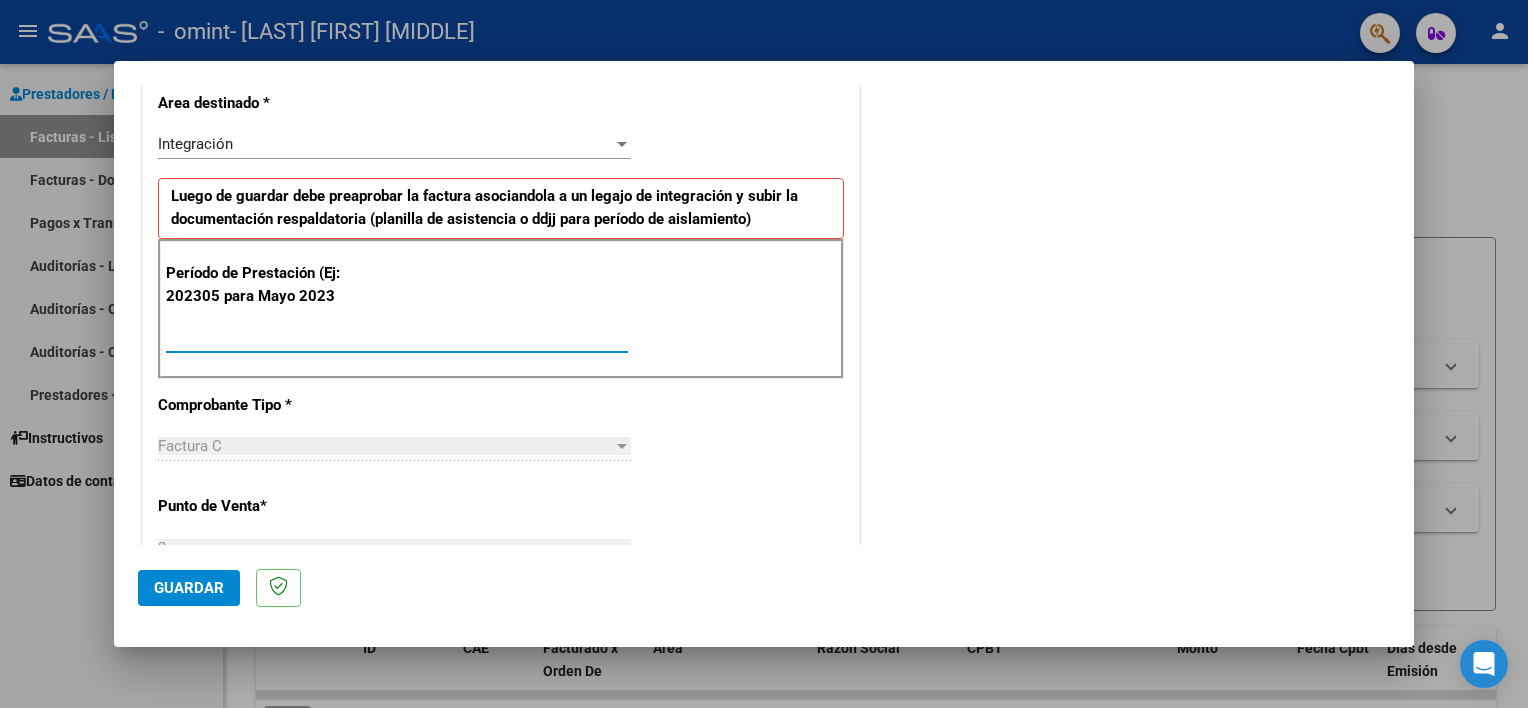type on "[NUMBER]" 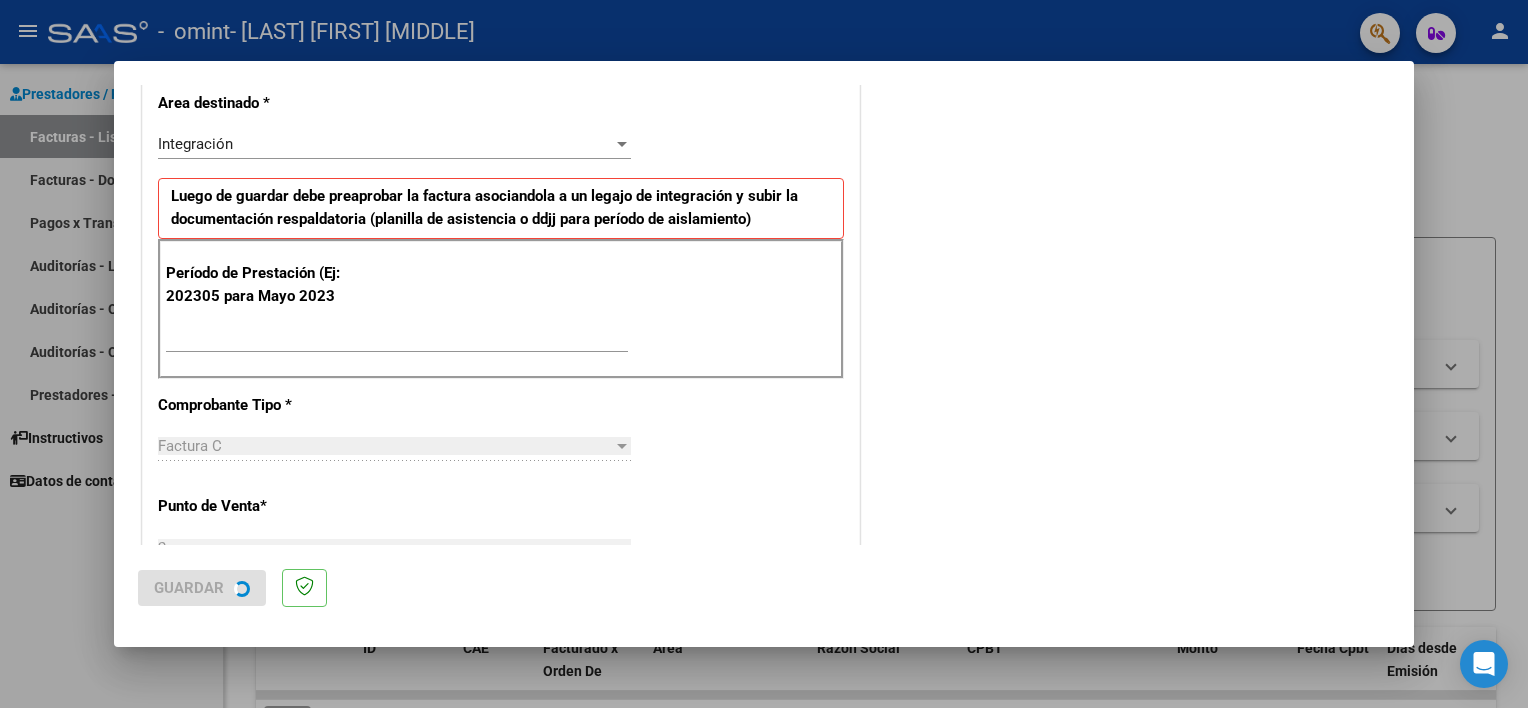 scroll, scrollTop: 0, scrollLeft: 0, axis: both 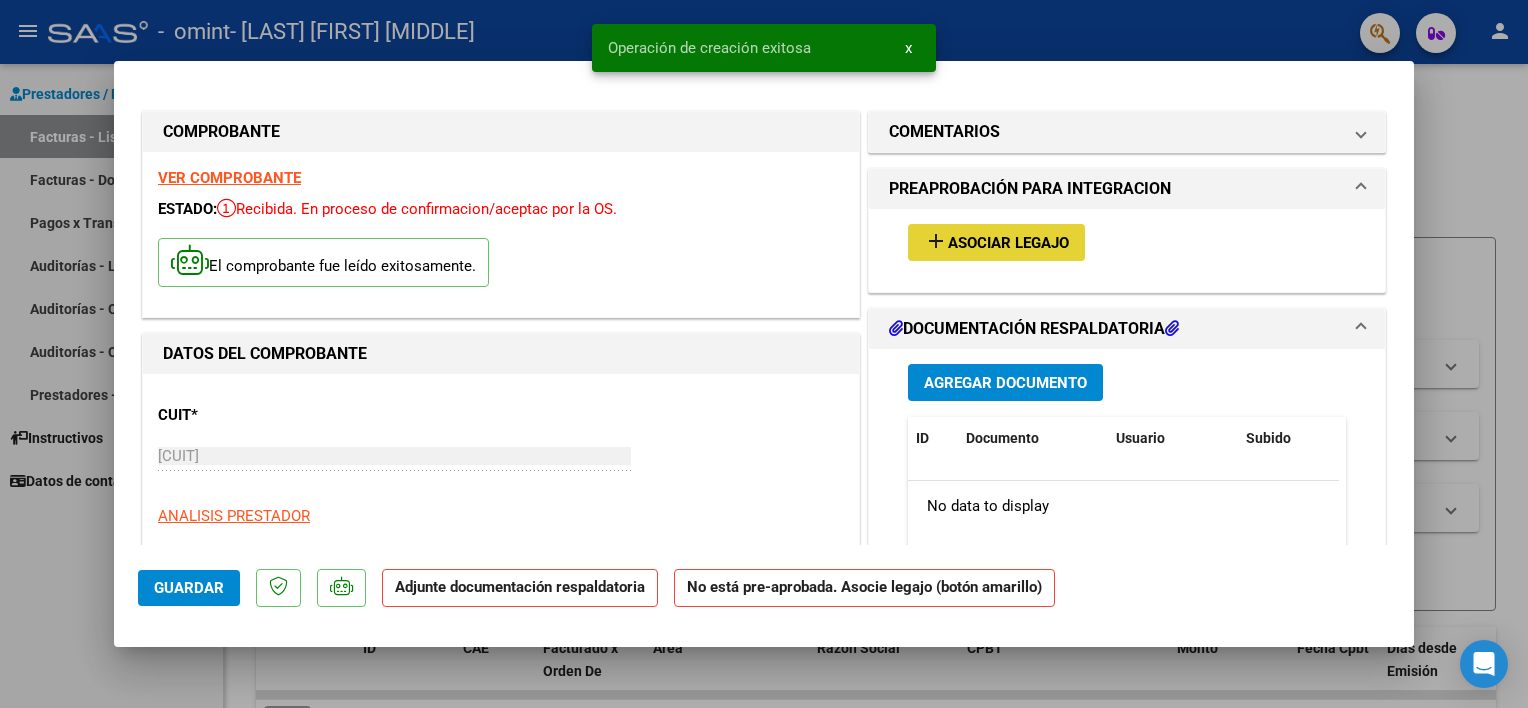 click on "Asociar Legajo" at bounding box center [1008, 243] 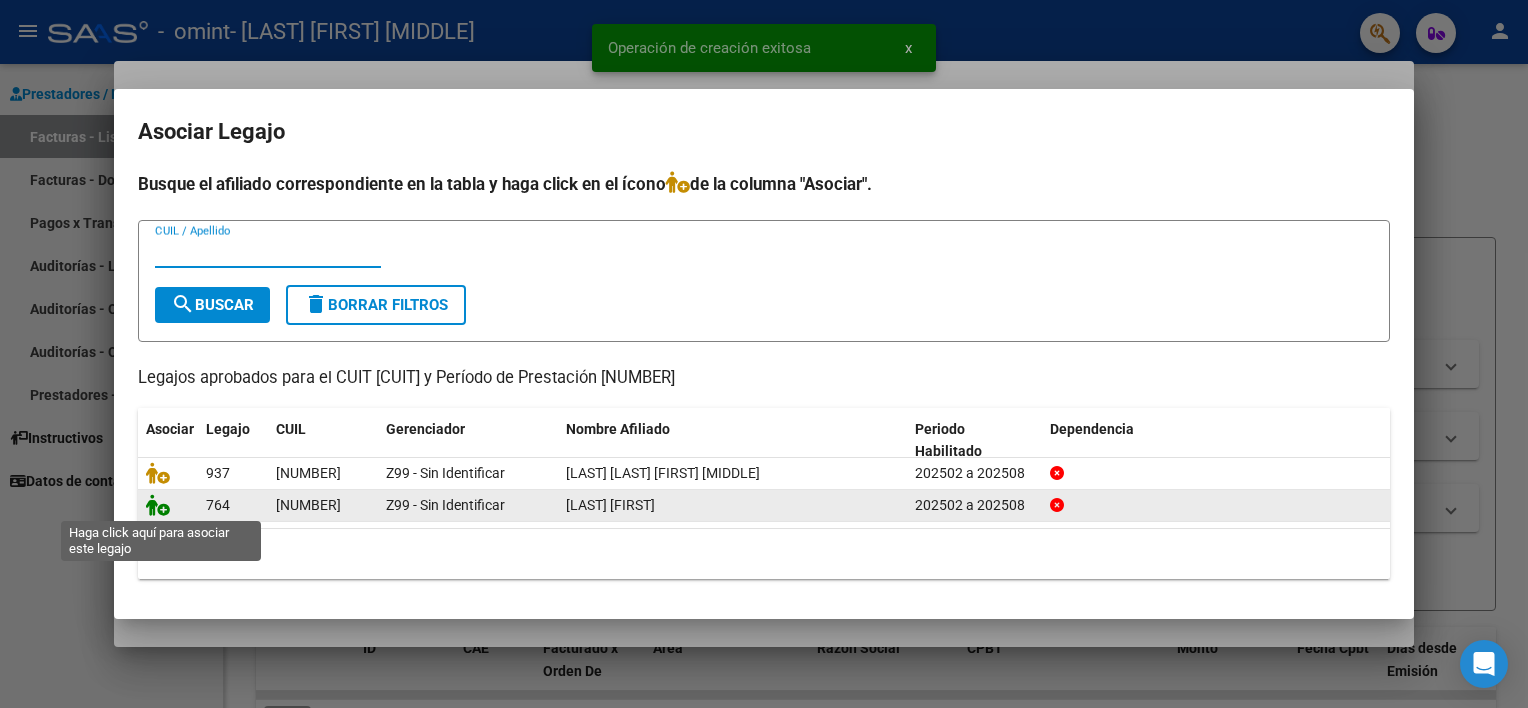 click 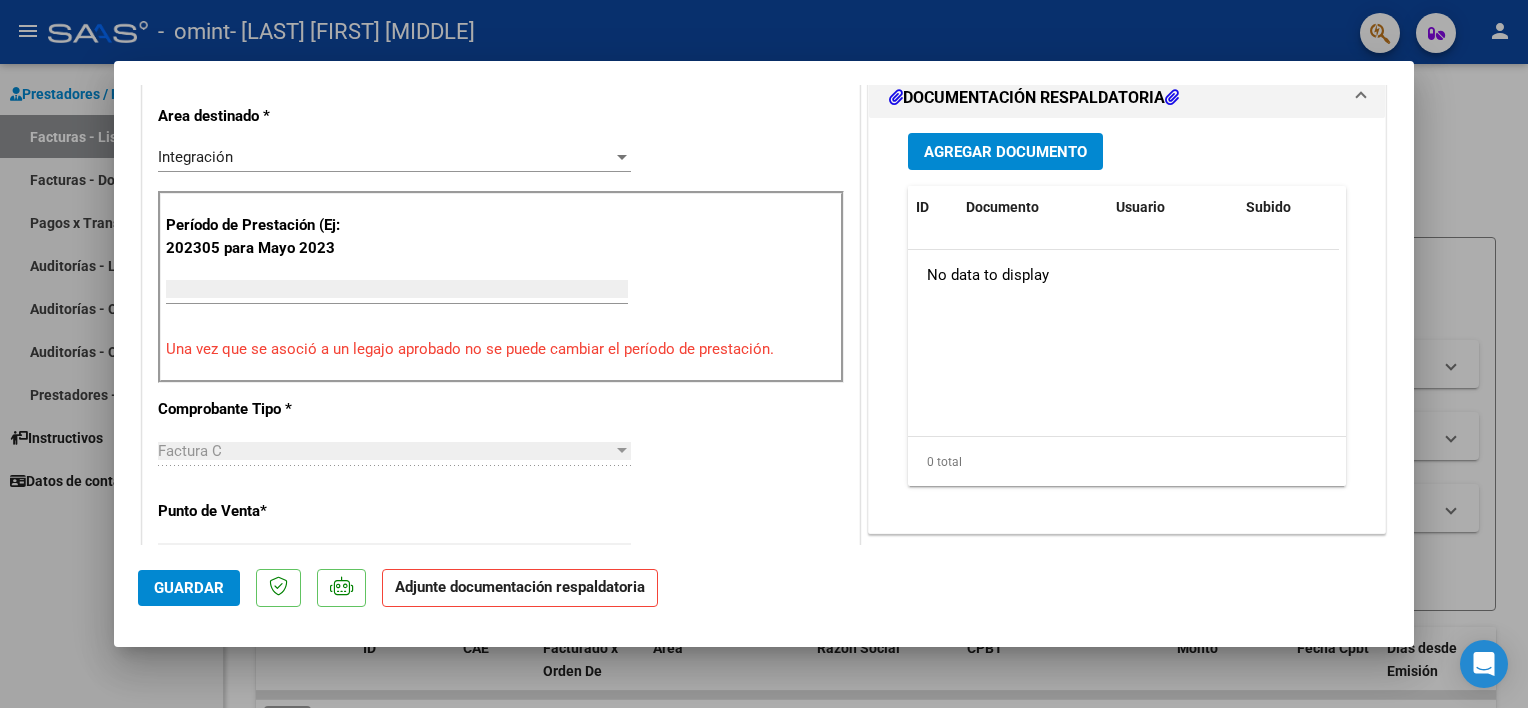 scroll, scrollTop: 500, scrollLeft: 0, axis: vertical 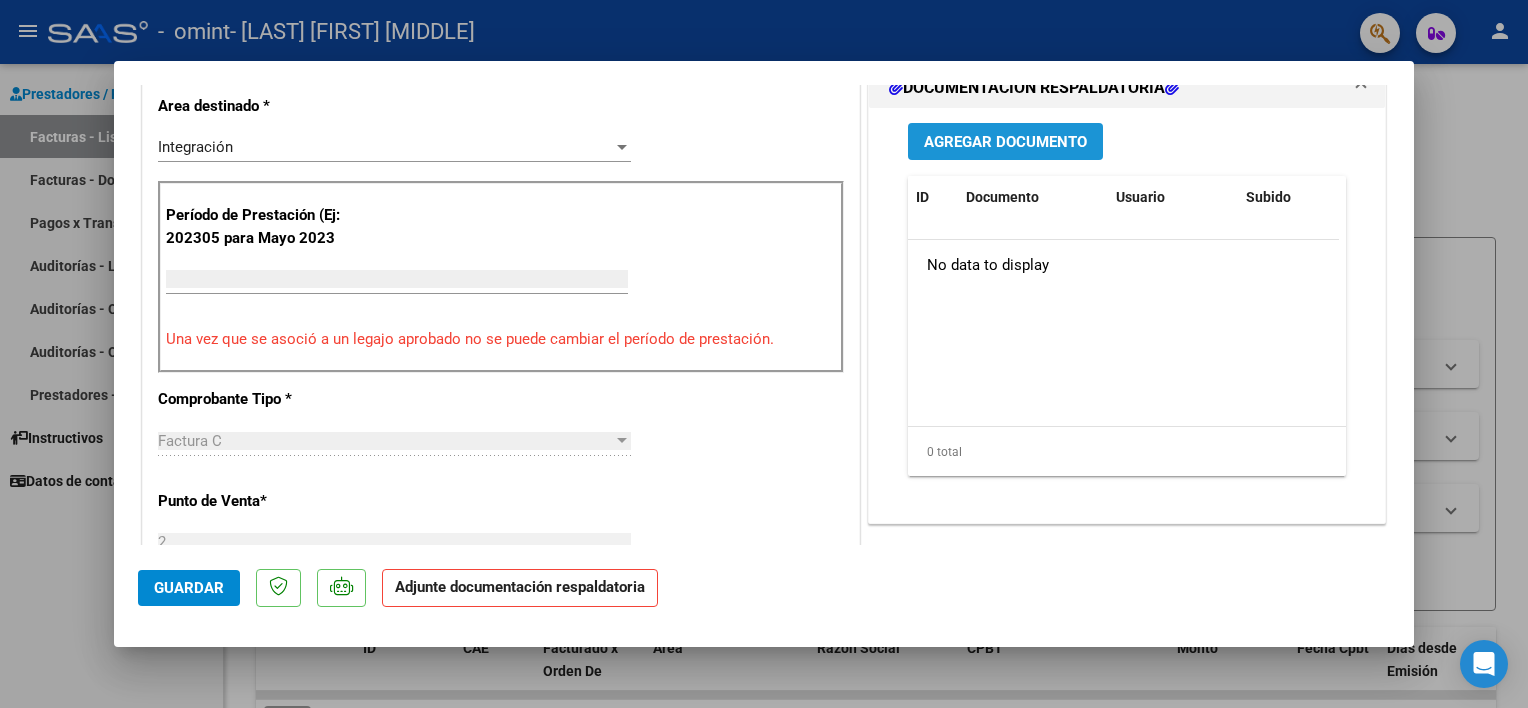 click on "Agregar Documento" at bounding box center (1005, 141) 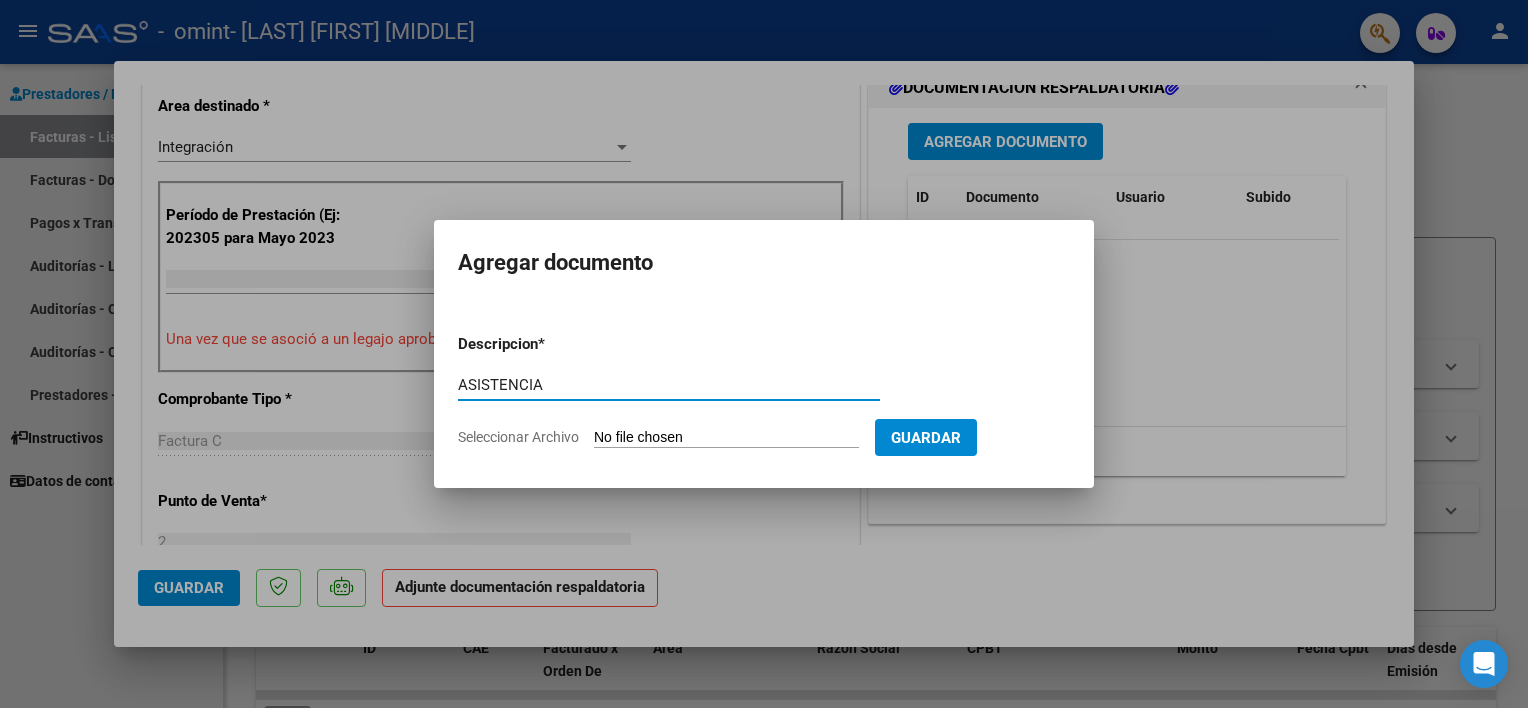 type on "ASISTENCIA" 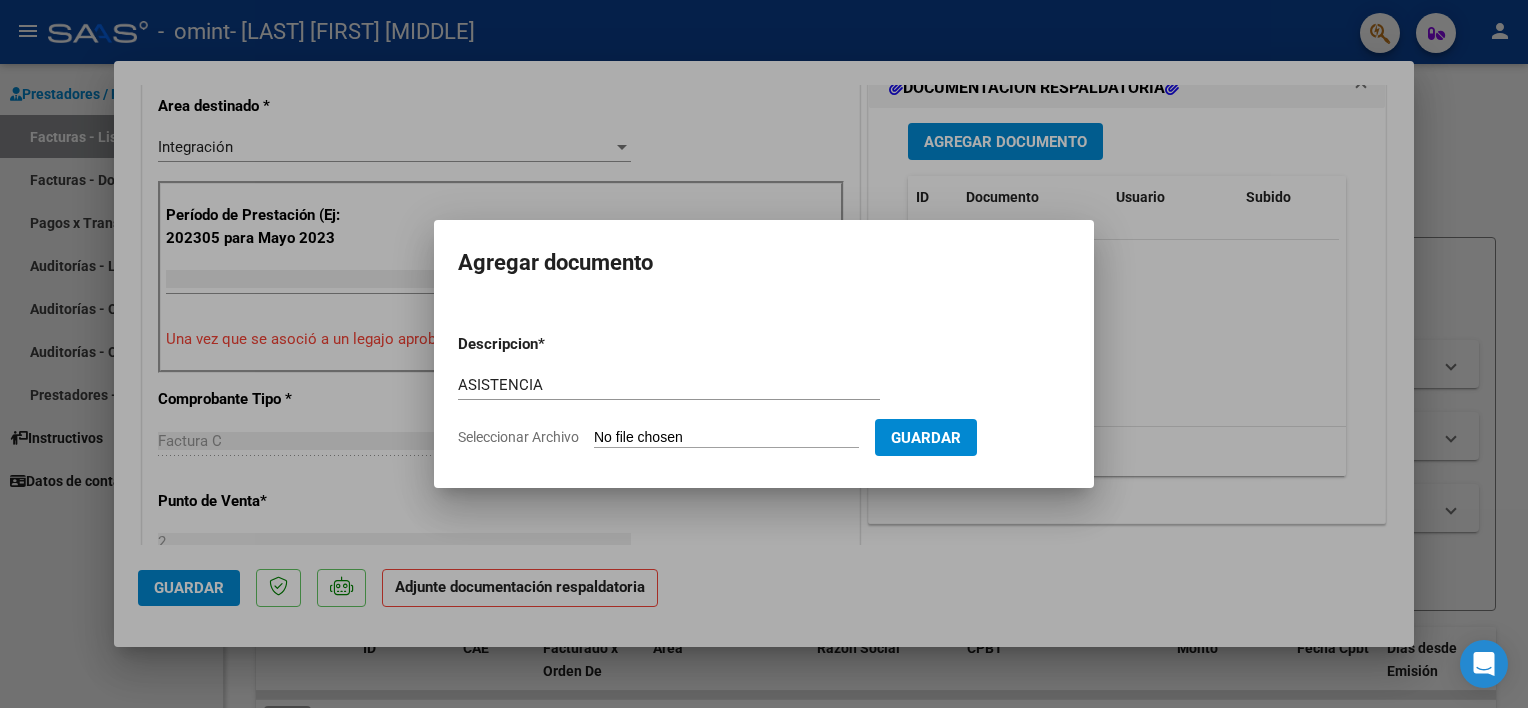 click on "Seleccionar Archivo" at bounding box center [726, 438] 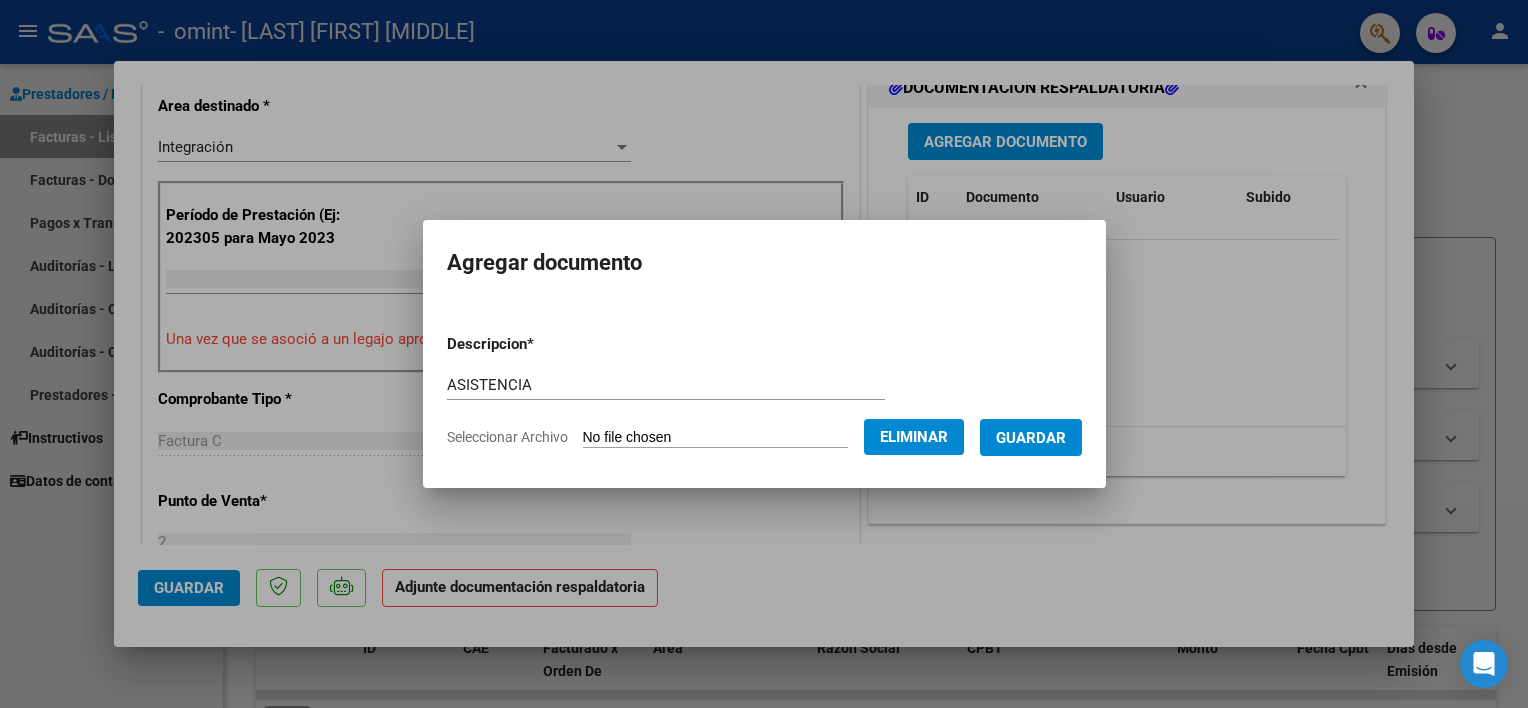 click on "Guardar" at bounding box center [1031, 438] 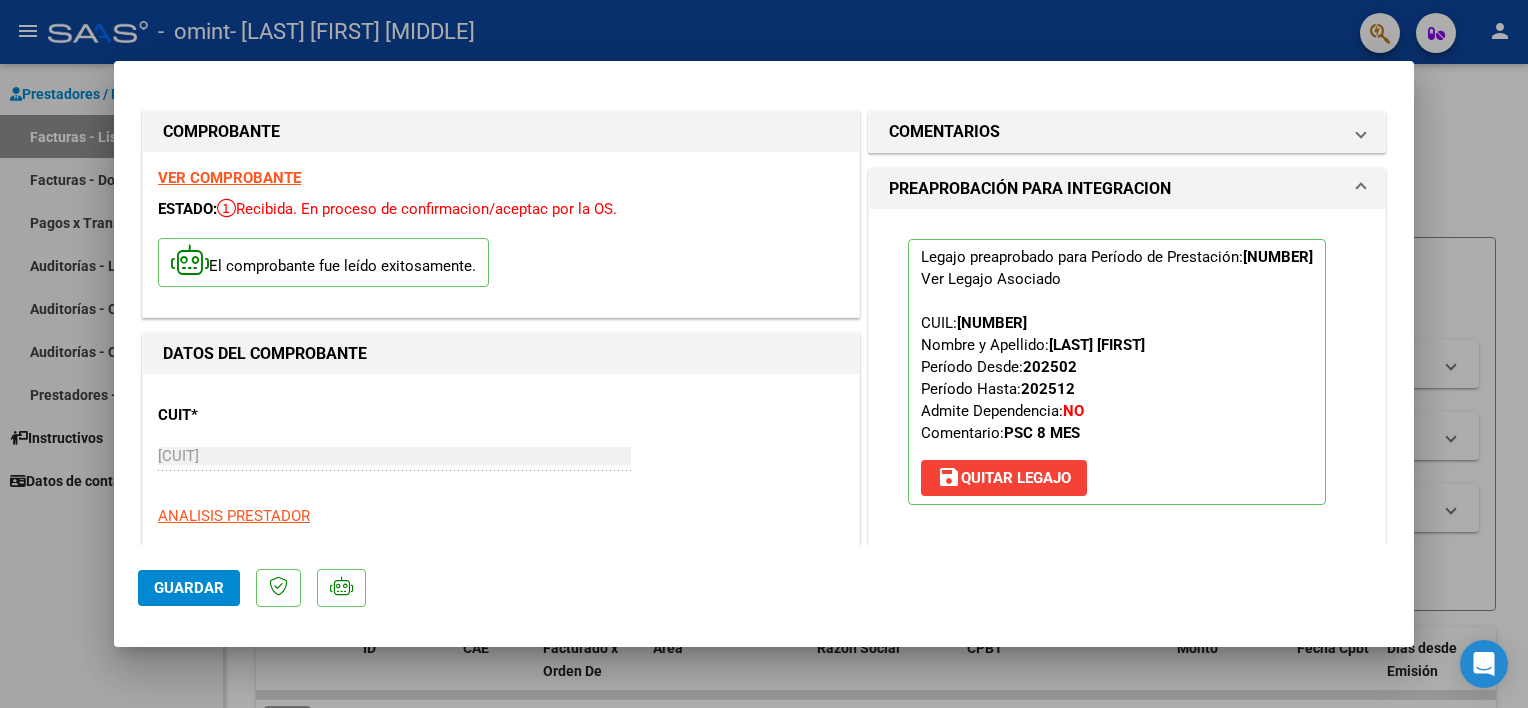 scroll, scrollTop: 0, scrollLeft: 0, axis: both 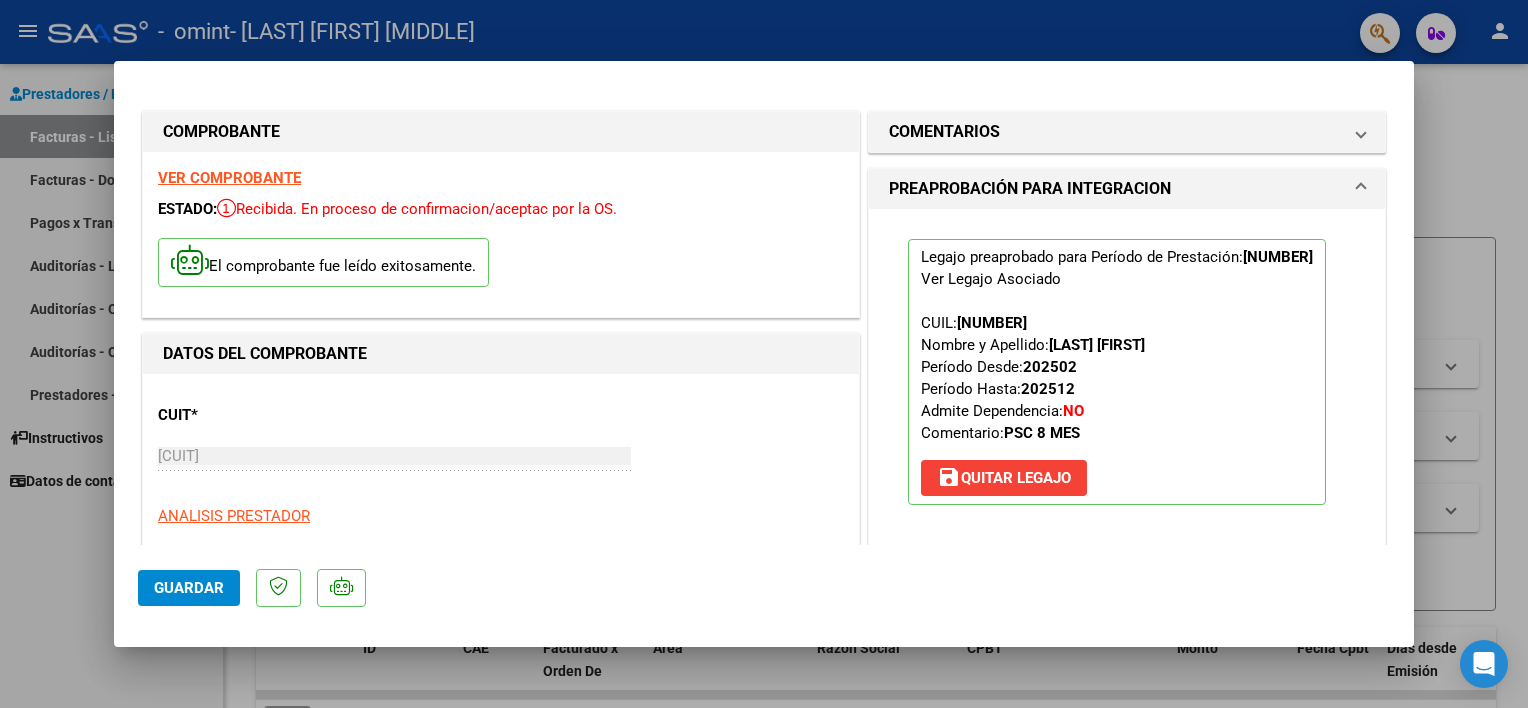 click at bounding box center [764, 354] 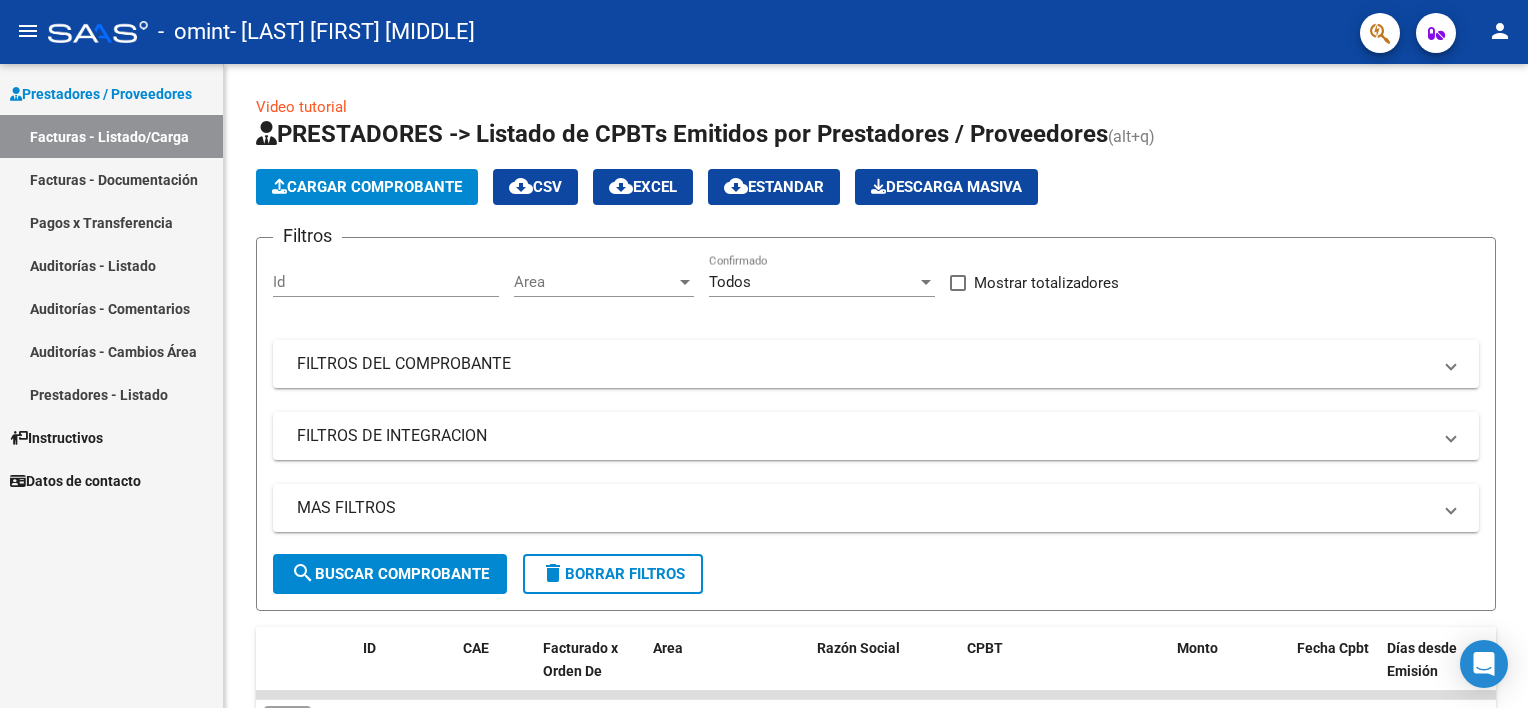 click on "Facturas - Documentación" at bounding box center [111, 179] 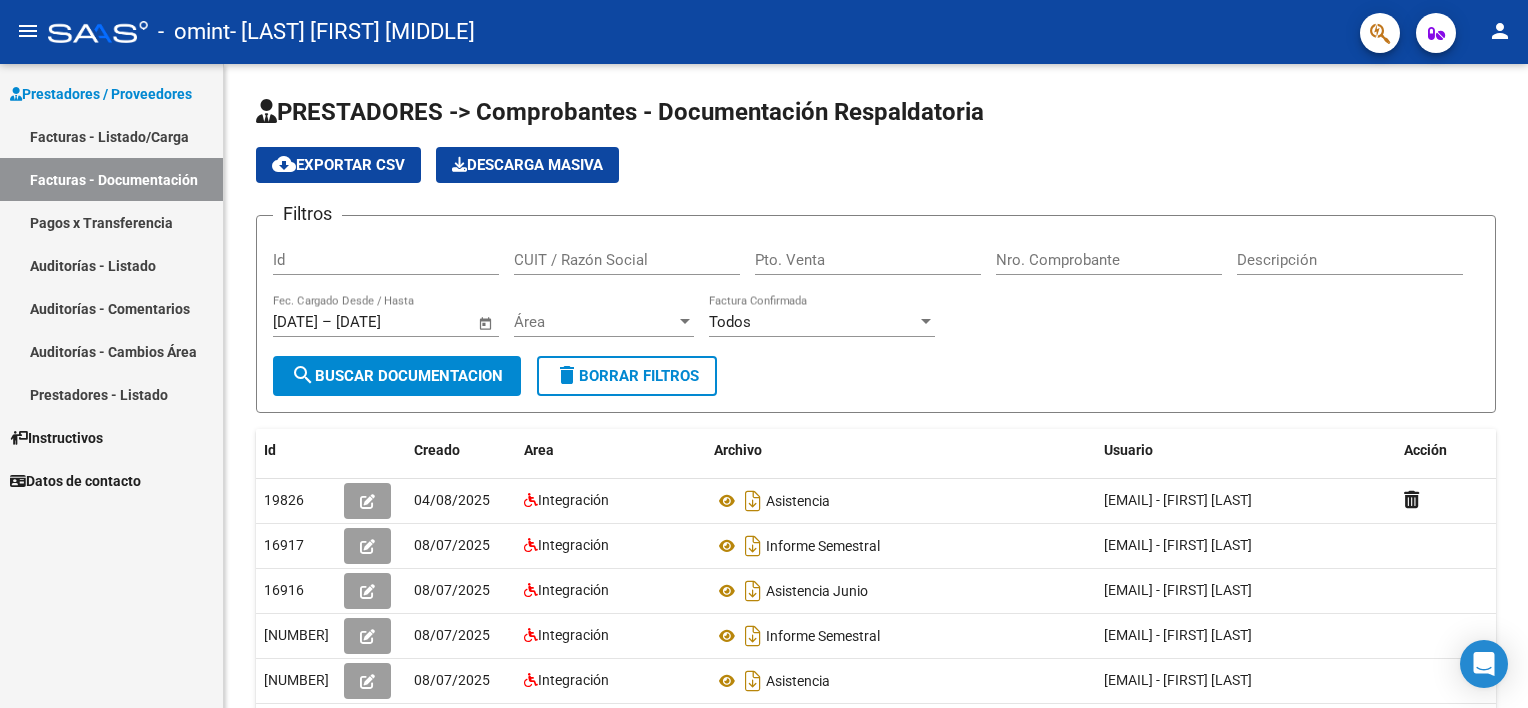 click on "Facturas - Listado/Carga" at bounding box center (111, 136) 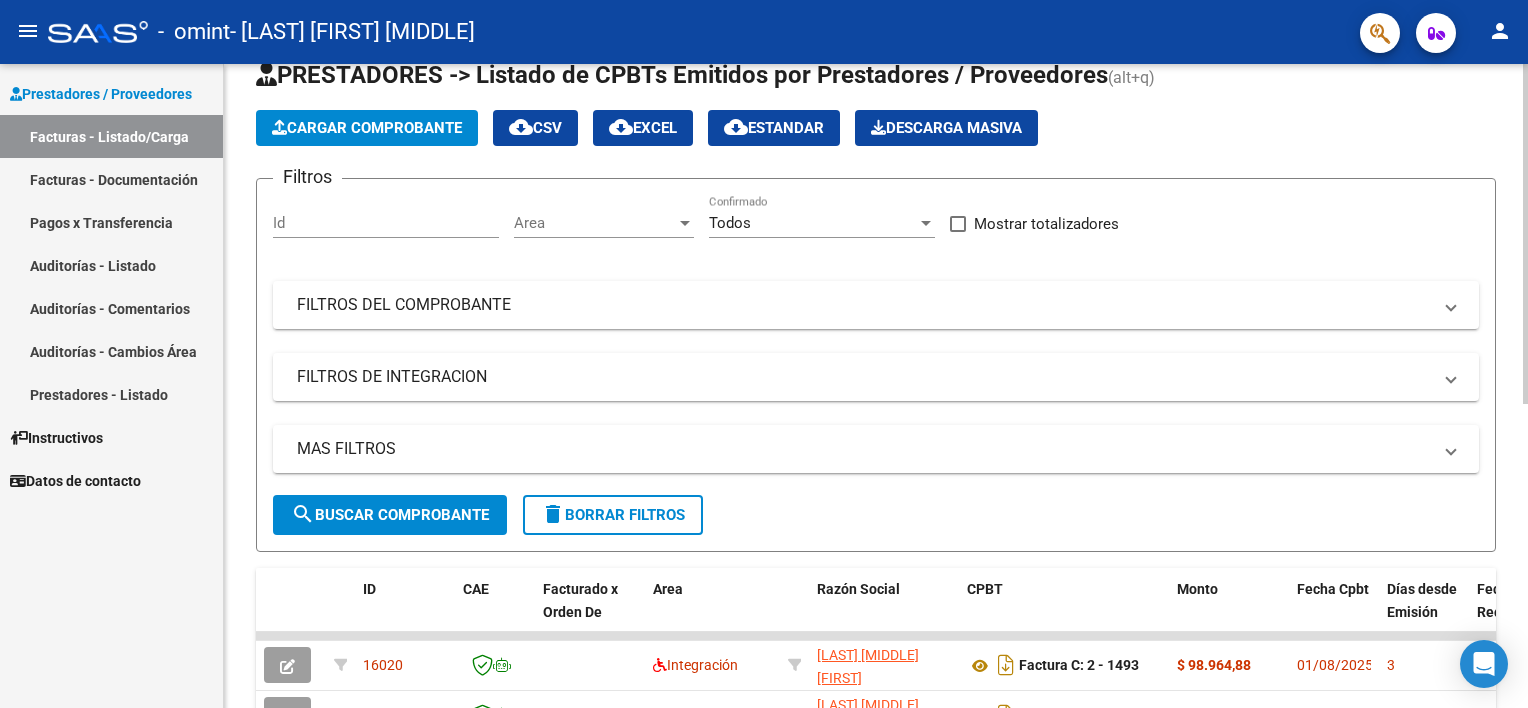 scroll, scrollTop: 0, scrollLeft: 0, axis: both 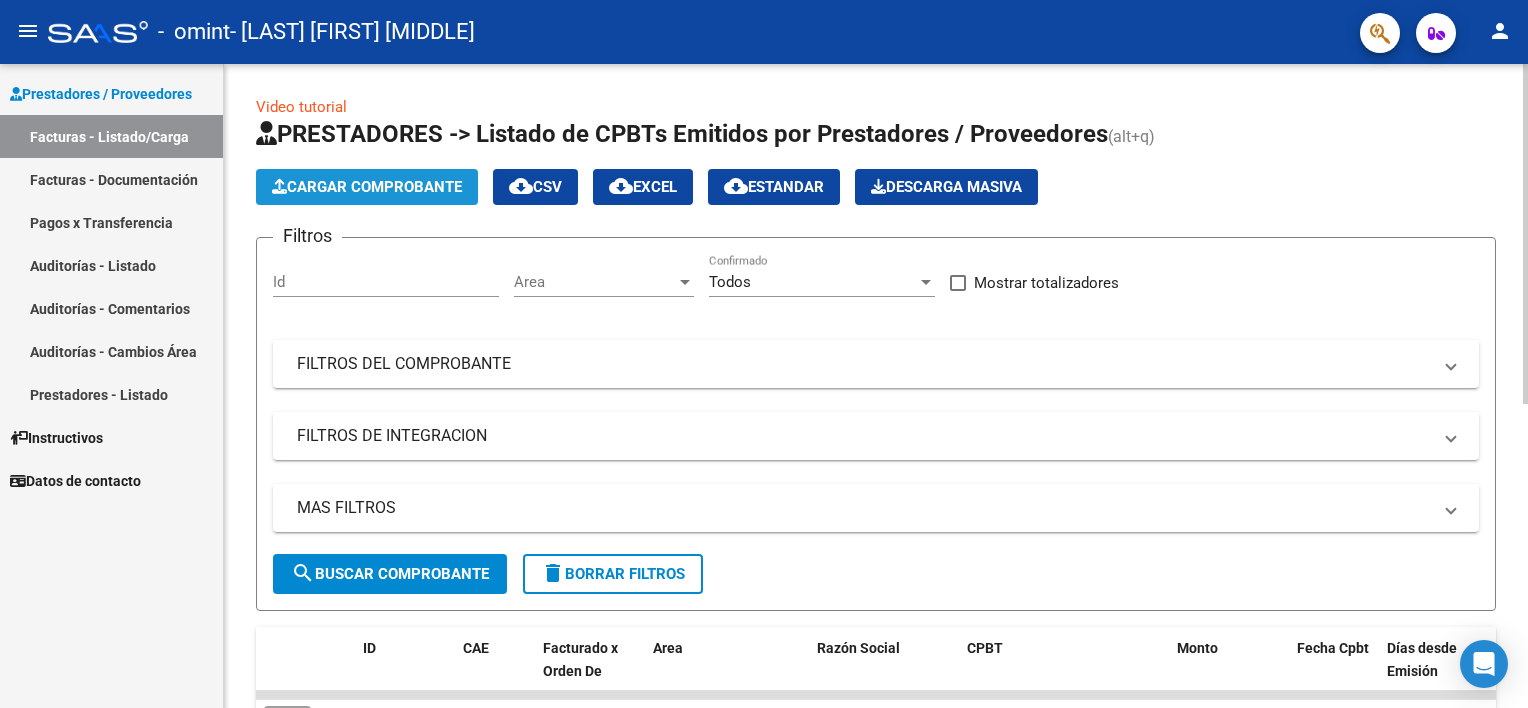 click on "Cargar Comprobante" 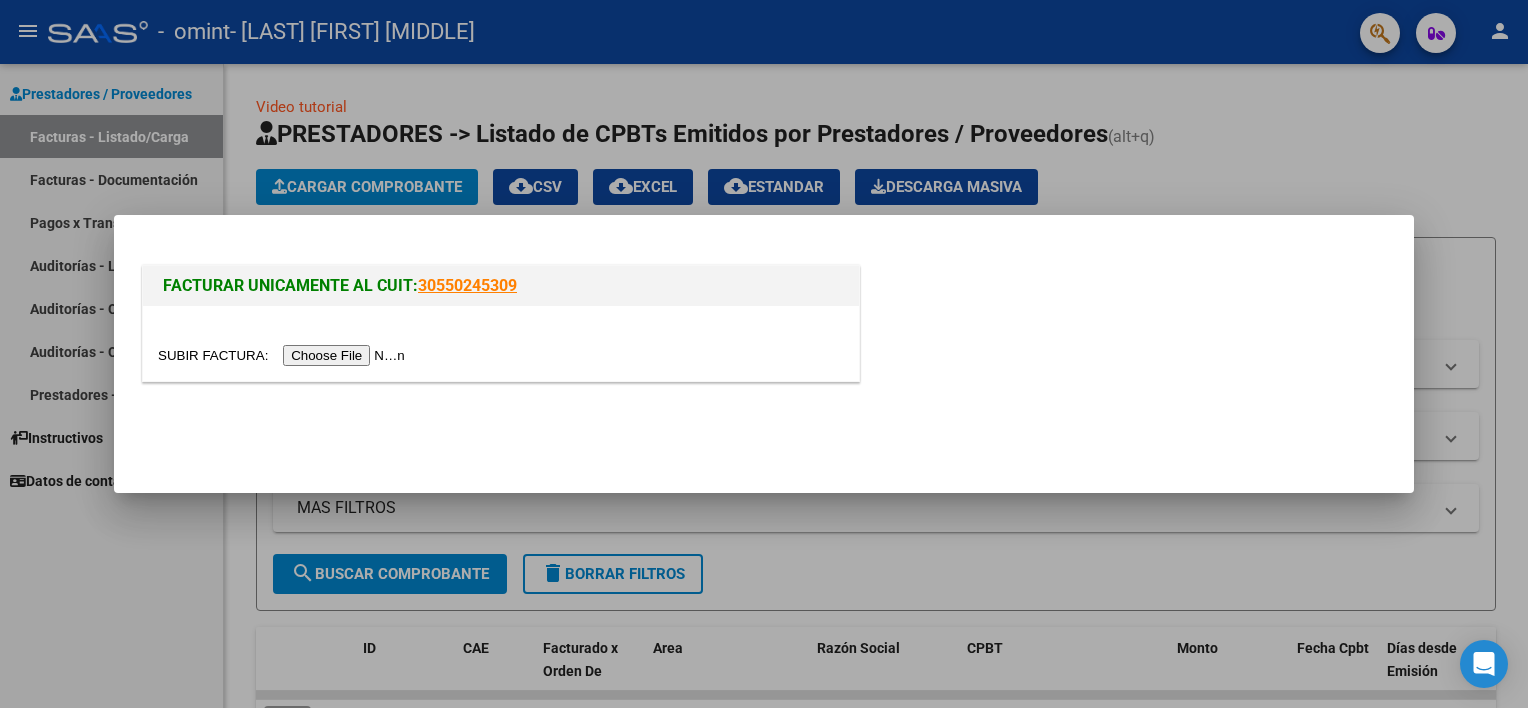 click at bounding box center [284, 355] 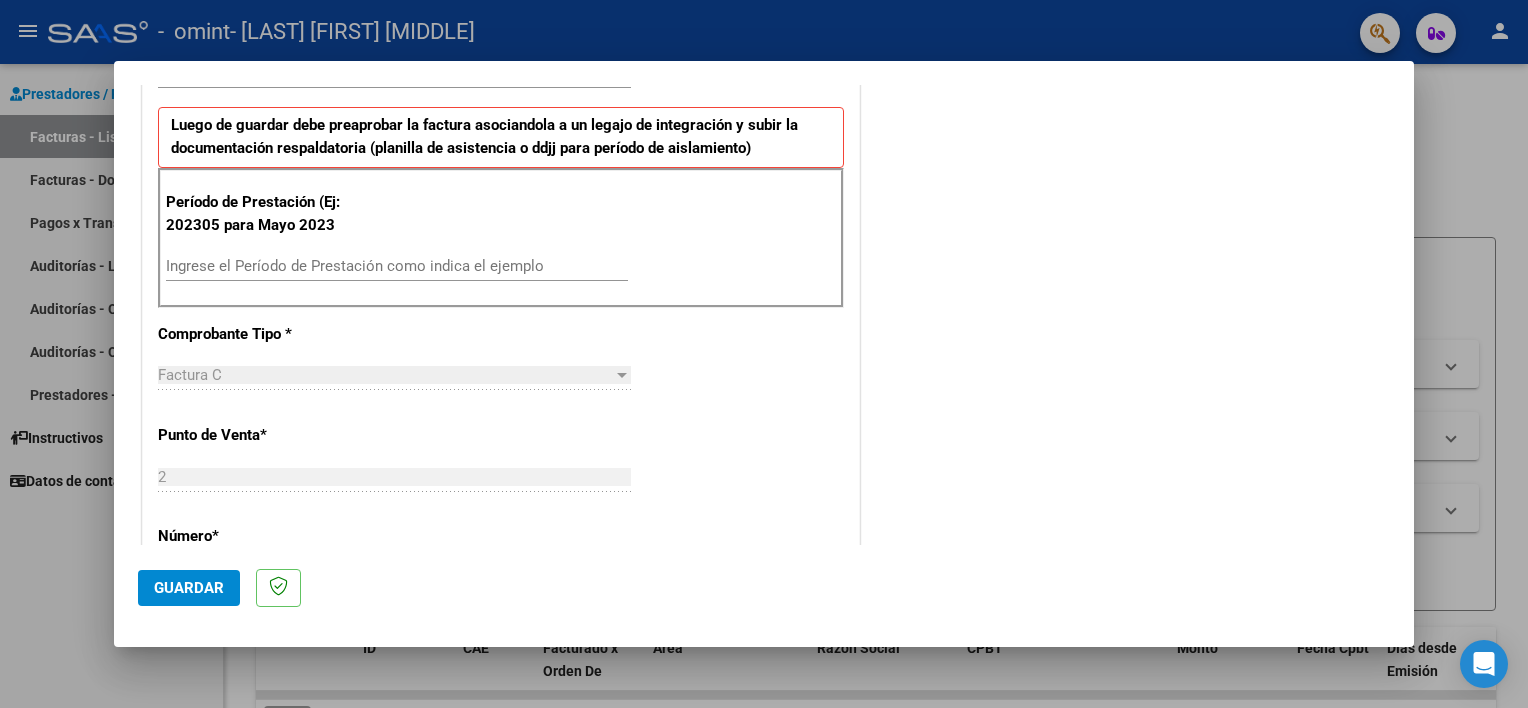 scroll, scrollTop: 500, scrollLeft: 0, axis: vertical 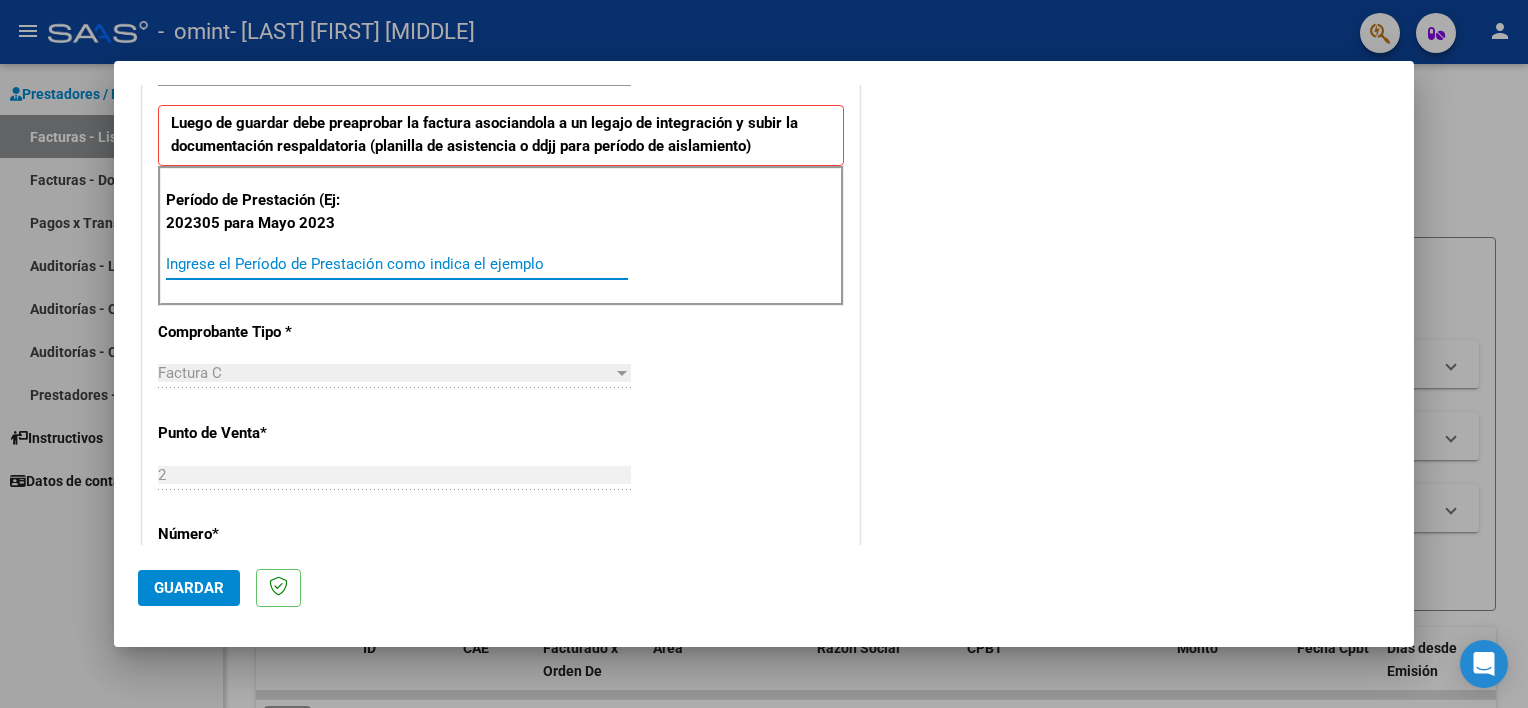 click on "Ingrese el Período de Prestación como indica el ejemplo" at bounding box center (397, 264) 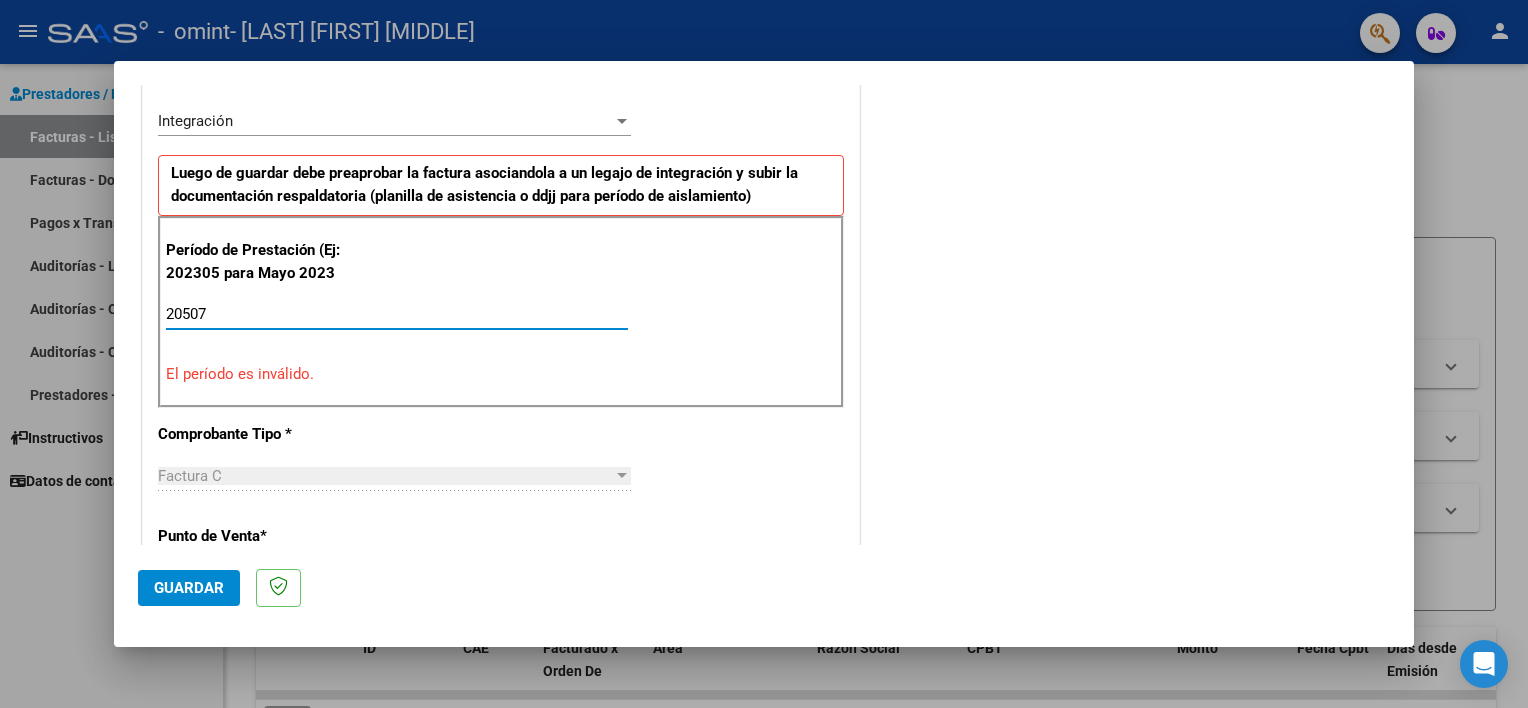 scroll, scrollTop: 400, scrollLeft: 0, axis: vertical 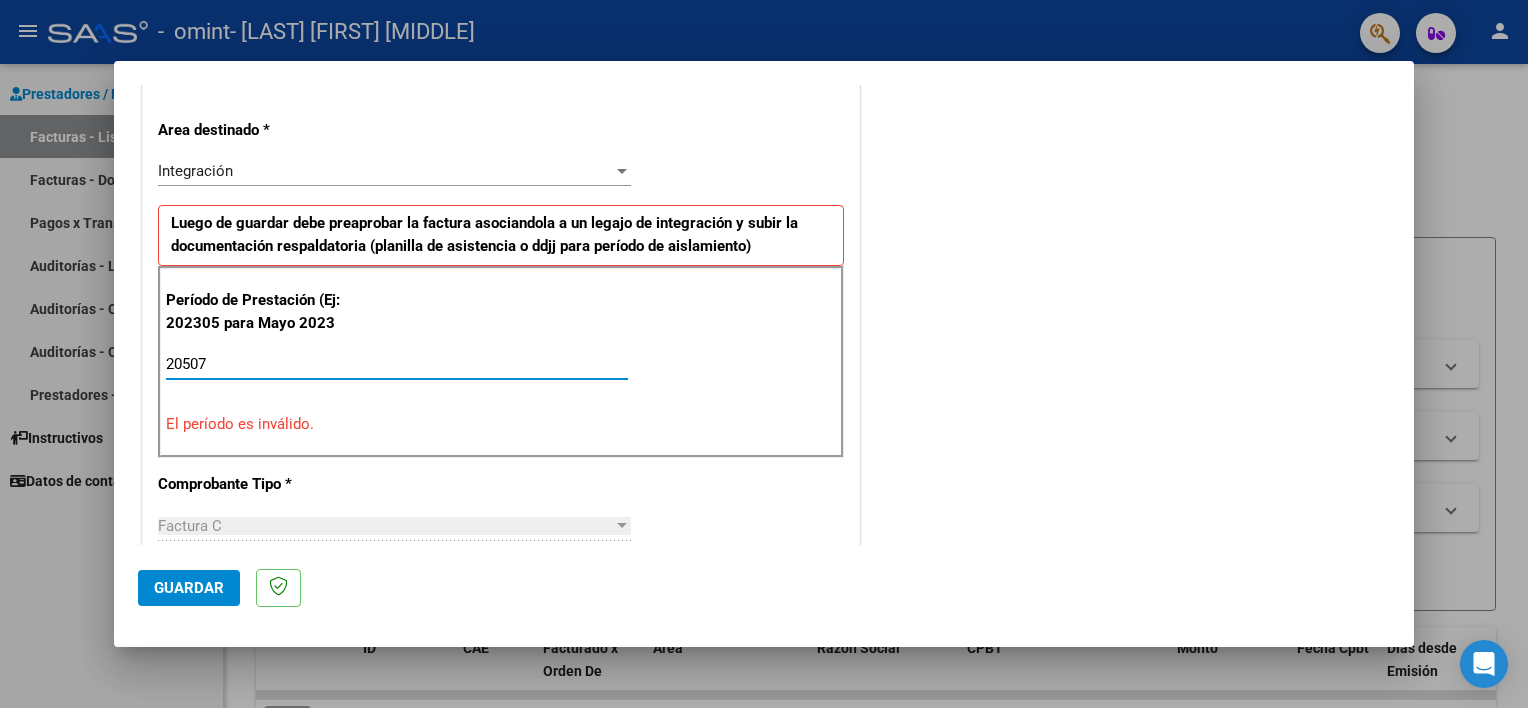 click on "20507" at bounding box center [397, 364] 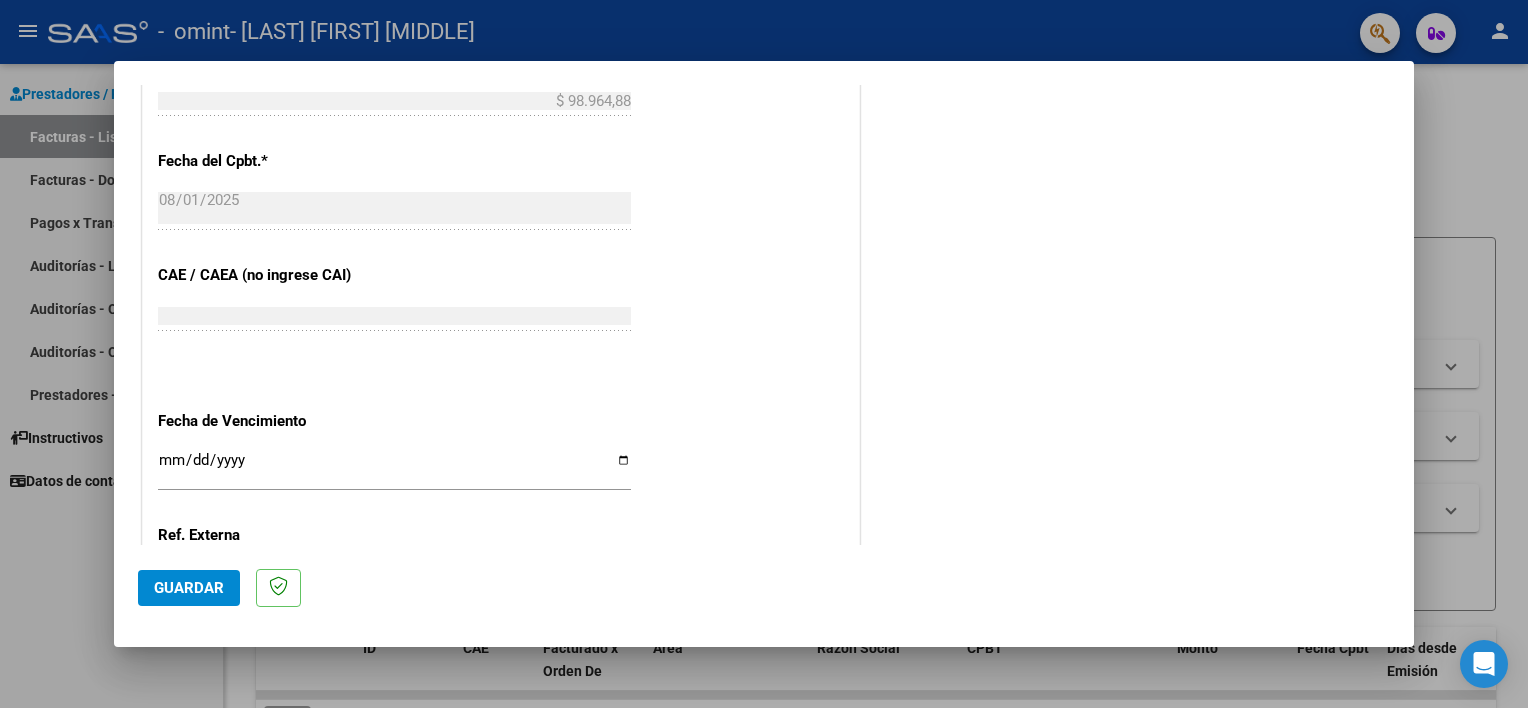 scroll, scrollTop: 1100, scrollLeft: 0, axis: vertical 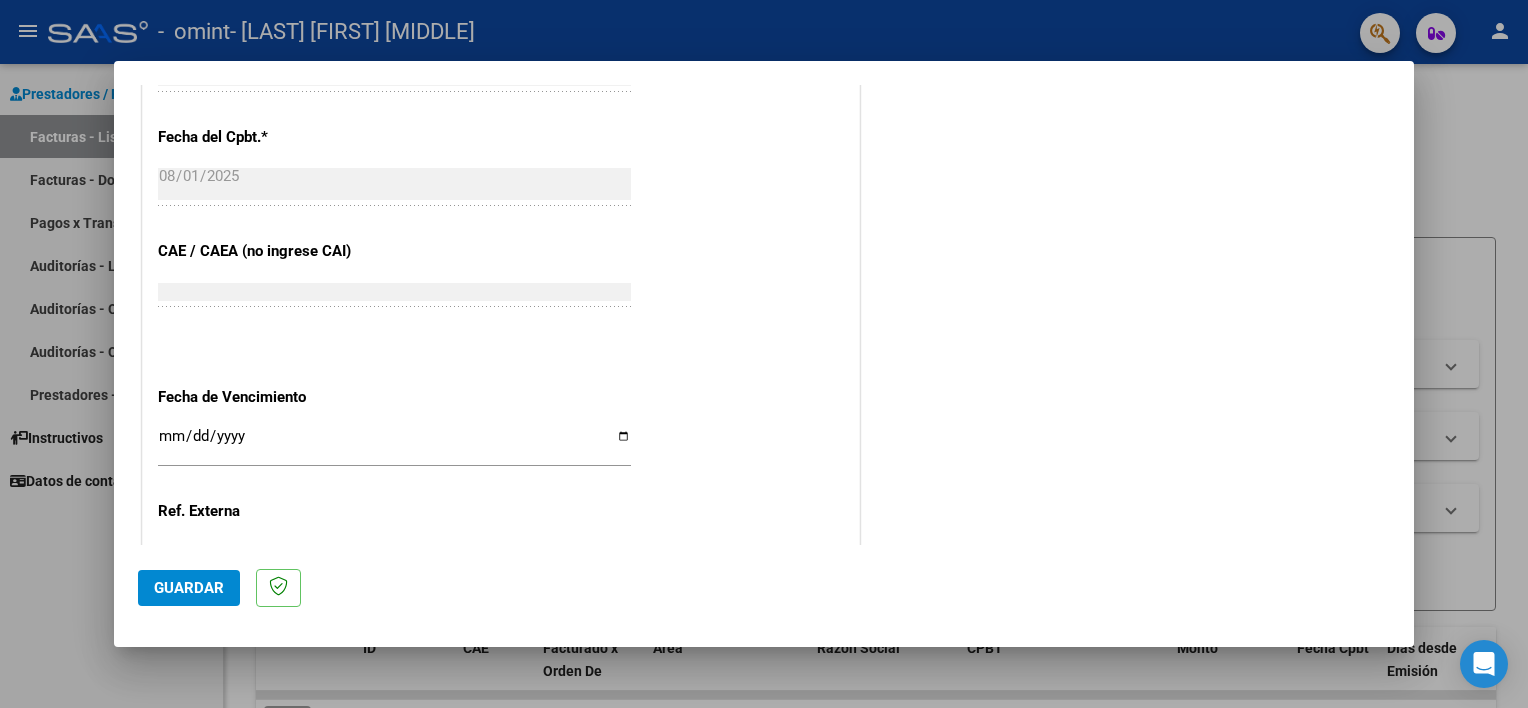 type on "[NUMBER]" 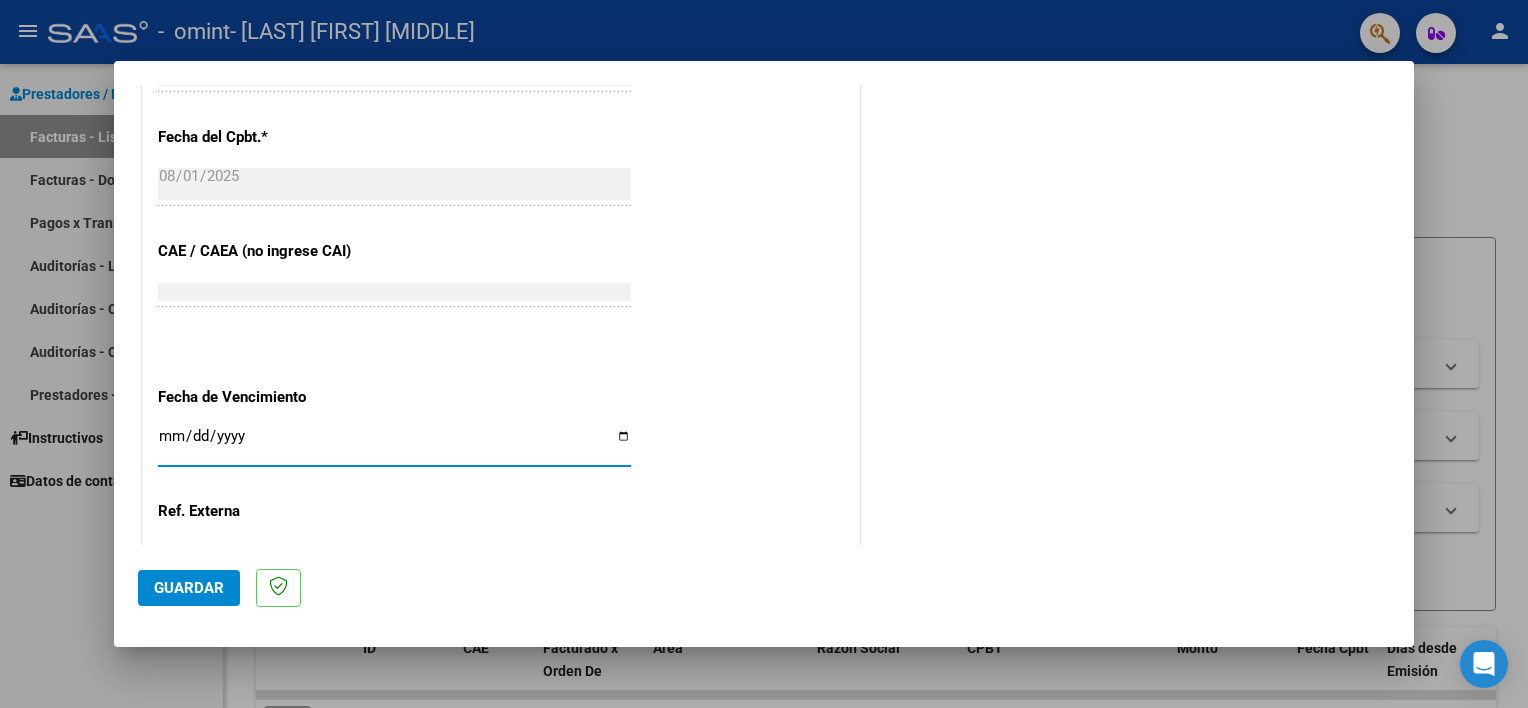 click on "Ingresar la fecha" at bounding box center [394, 444] 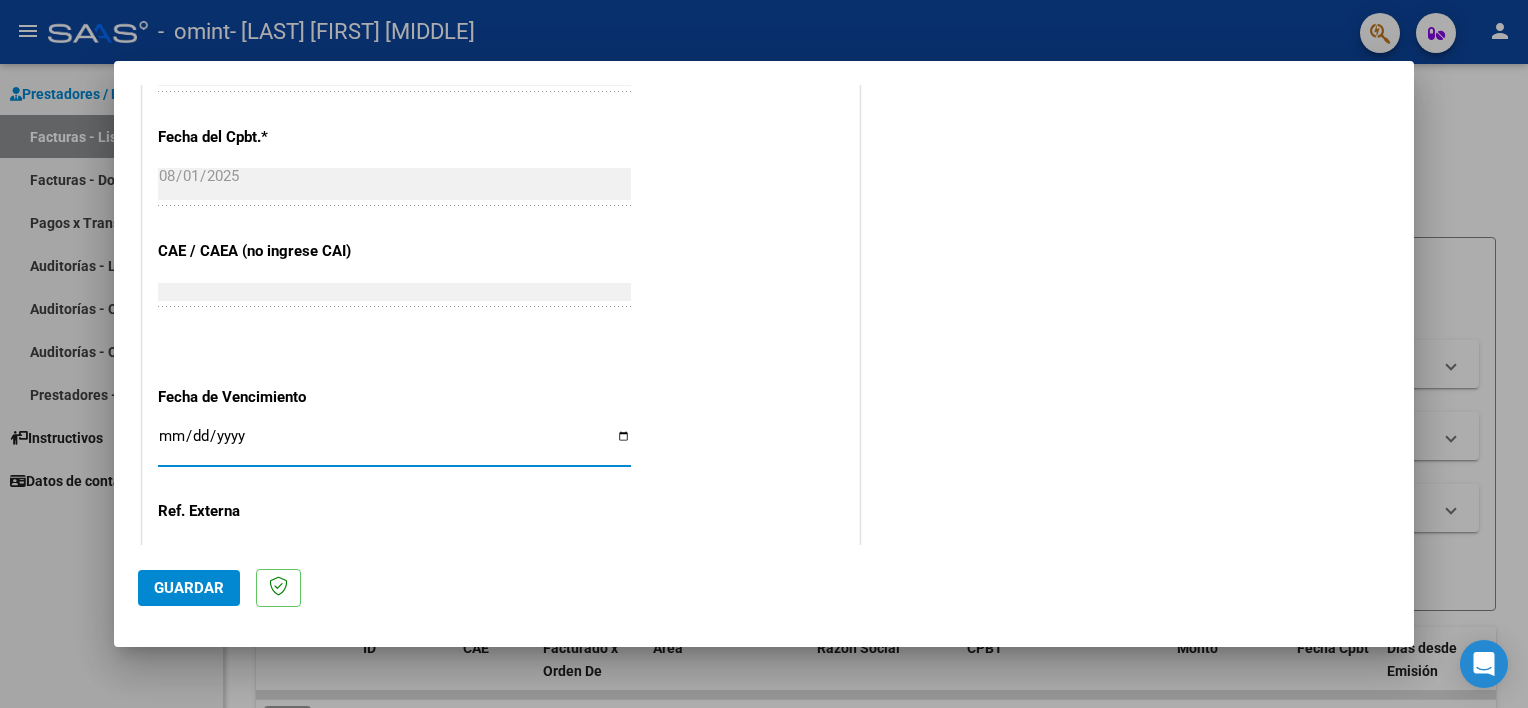 type on "2025-08-01" 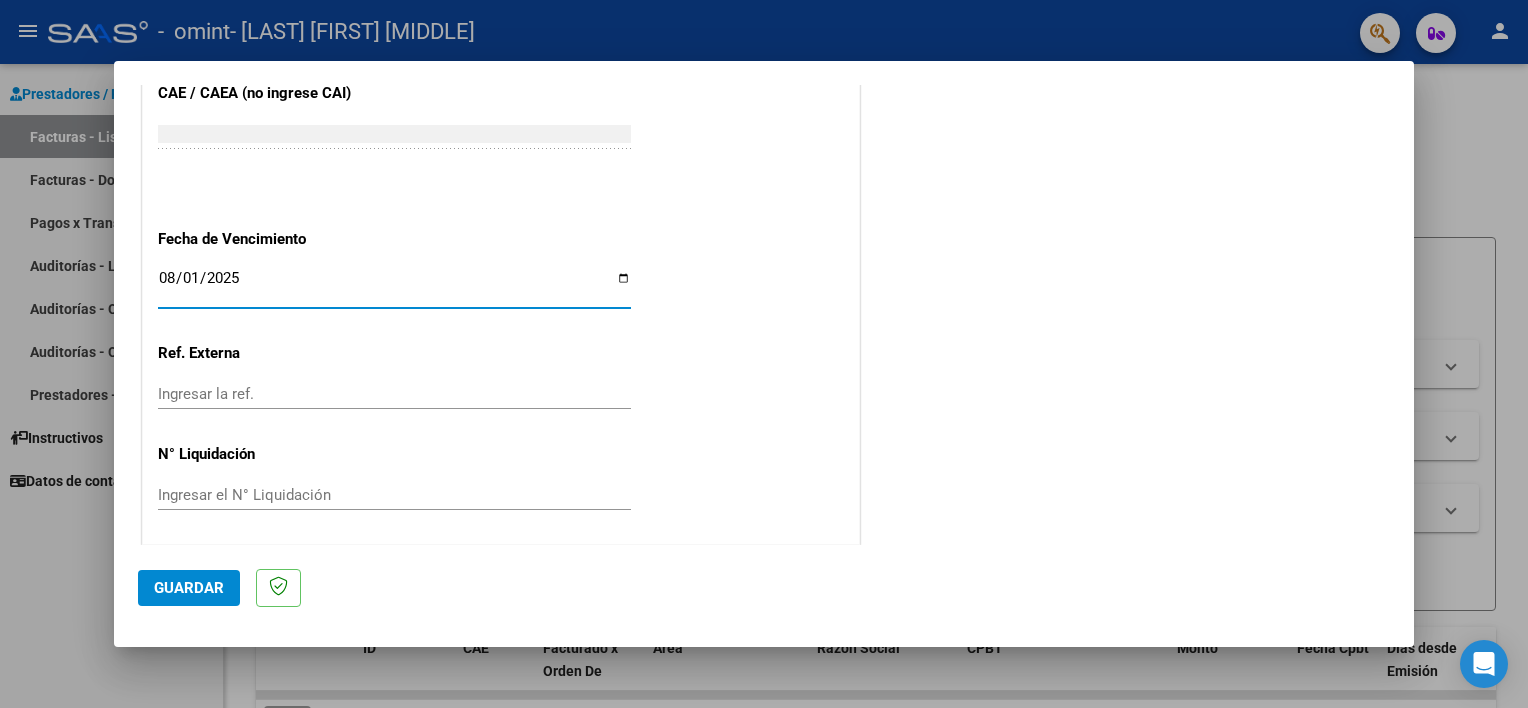 scroll, scrollTop: 1260, scrollLeft: 0, axis: vertical 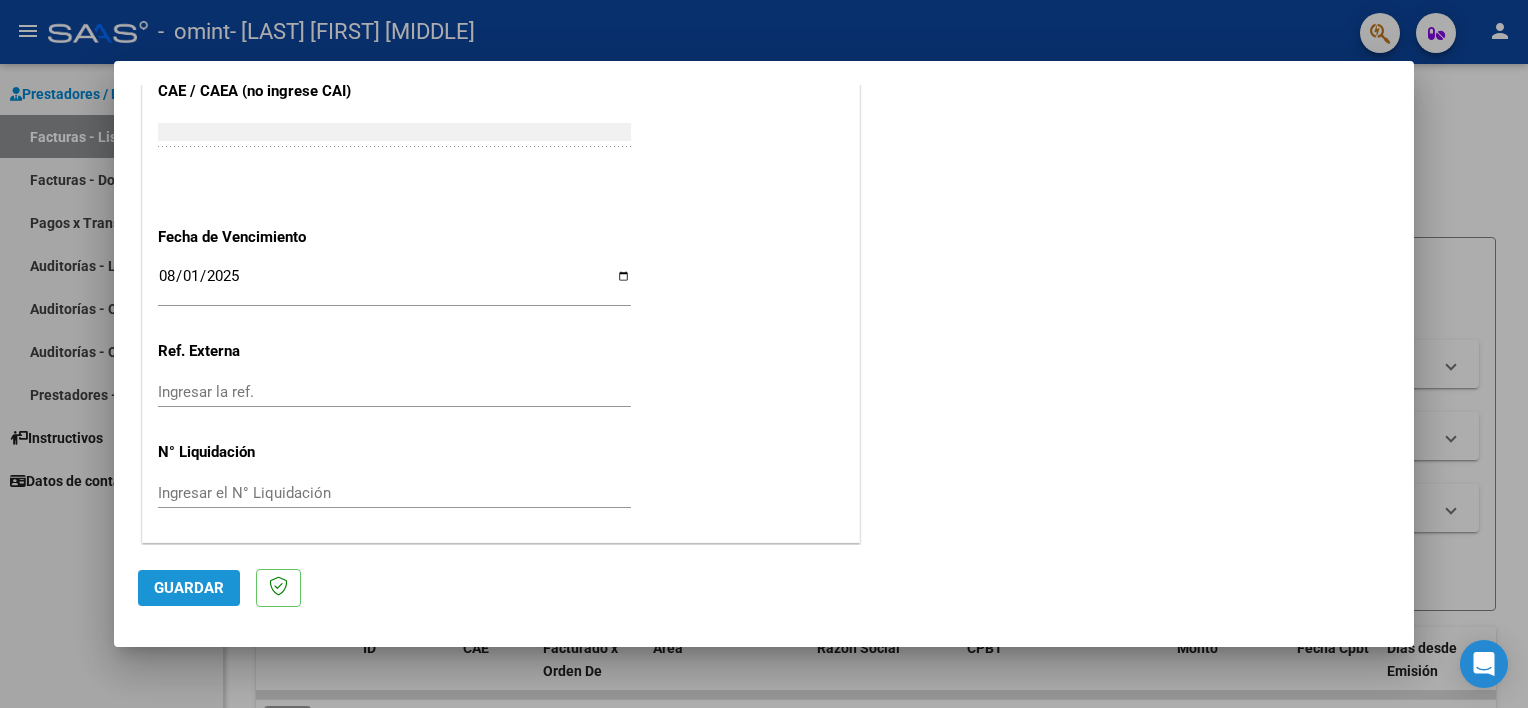 click on "Guardar" 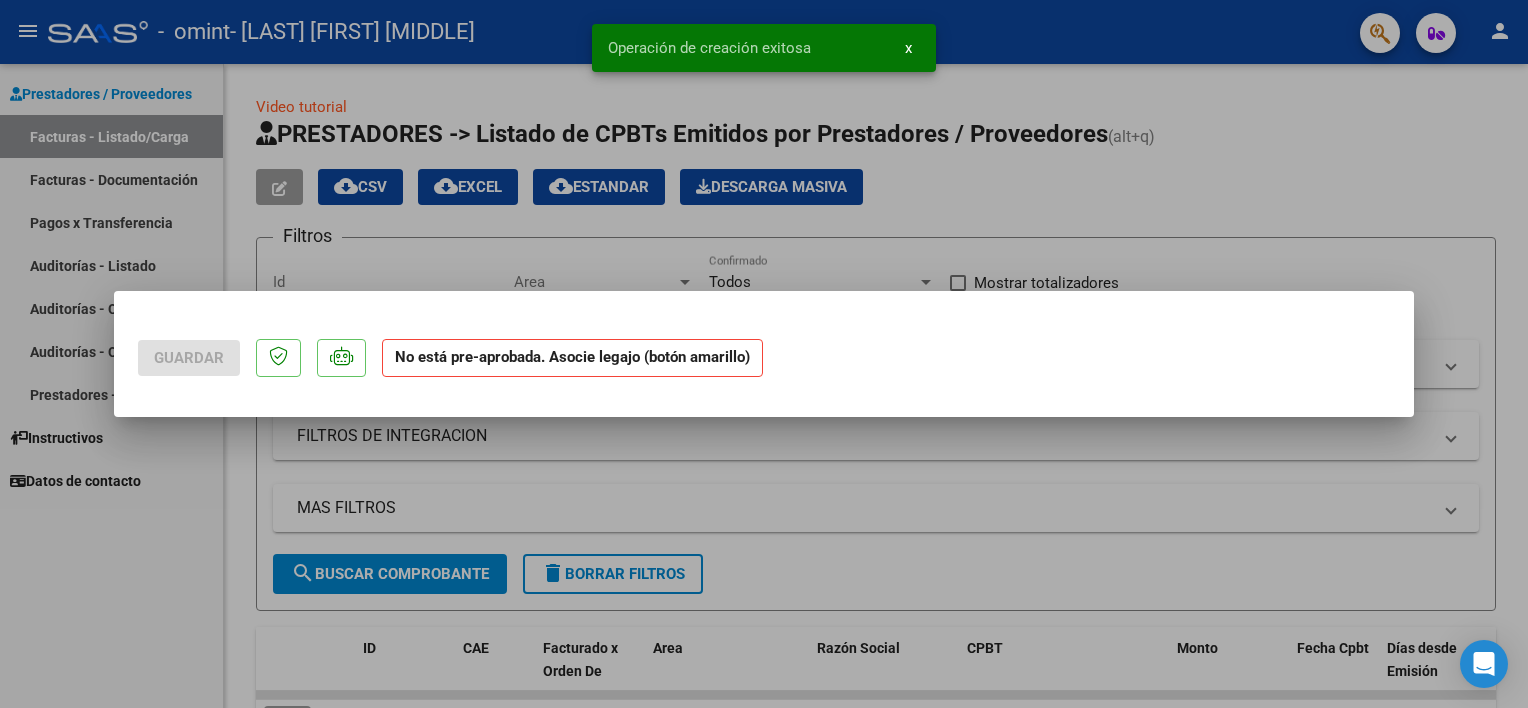 scroll, scrollTop: 0, scrollLeft: 0, axis: both 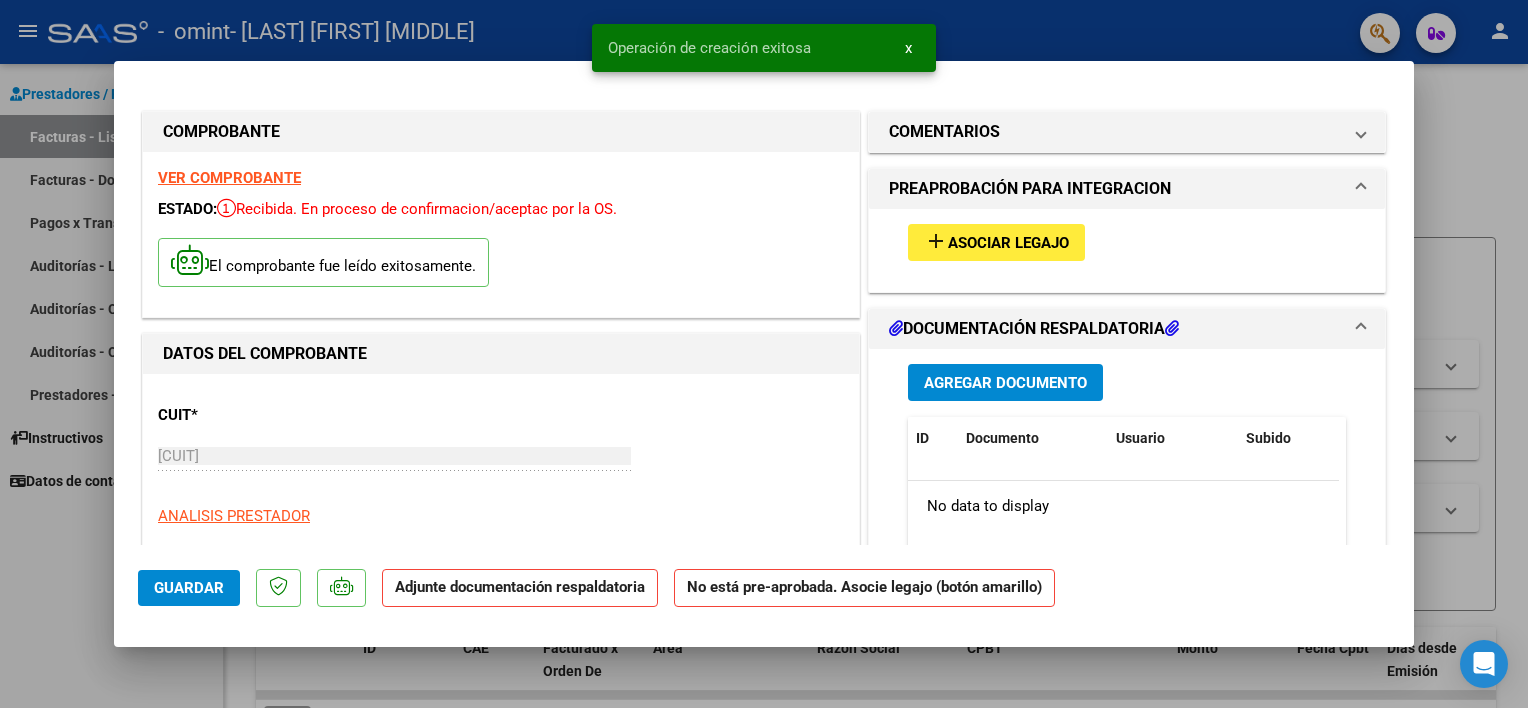 click on "add Asociar Legajo" at bounding box center [996, 242] 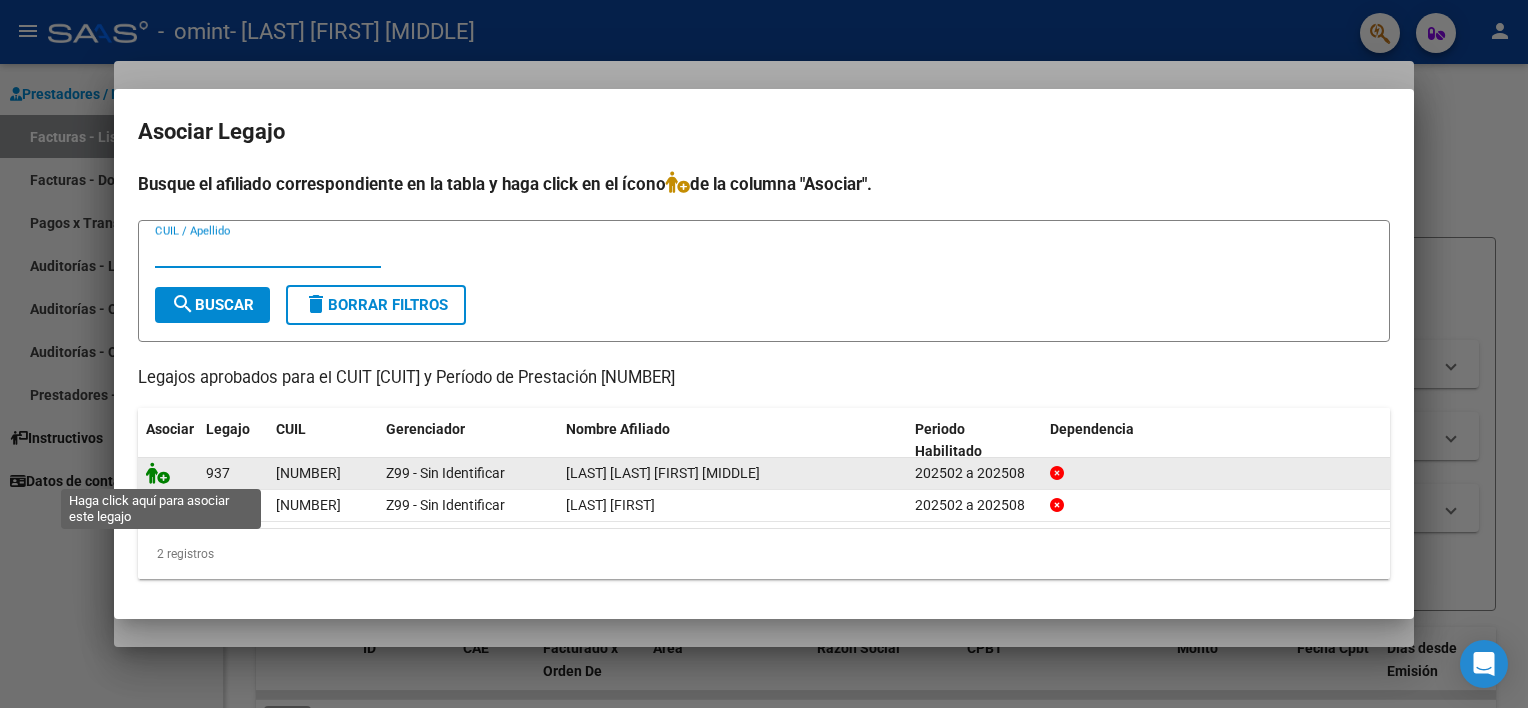 click 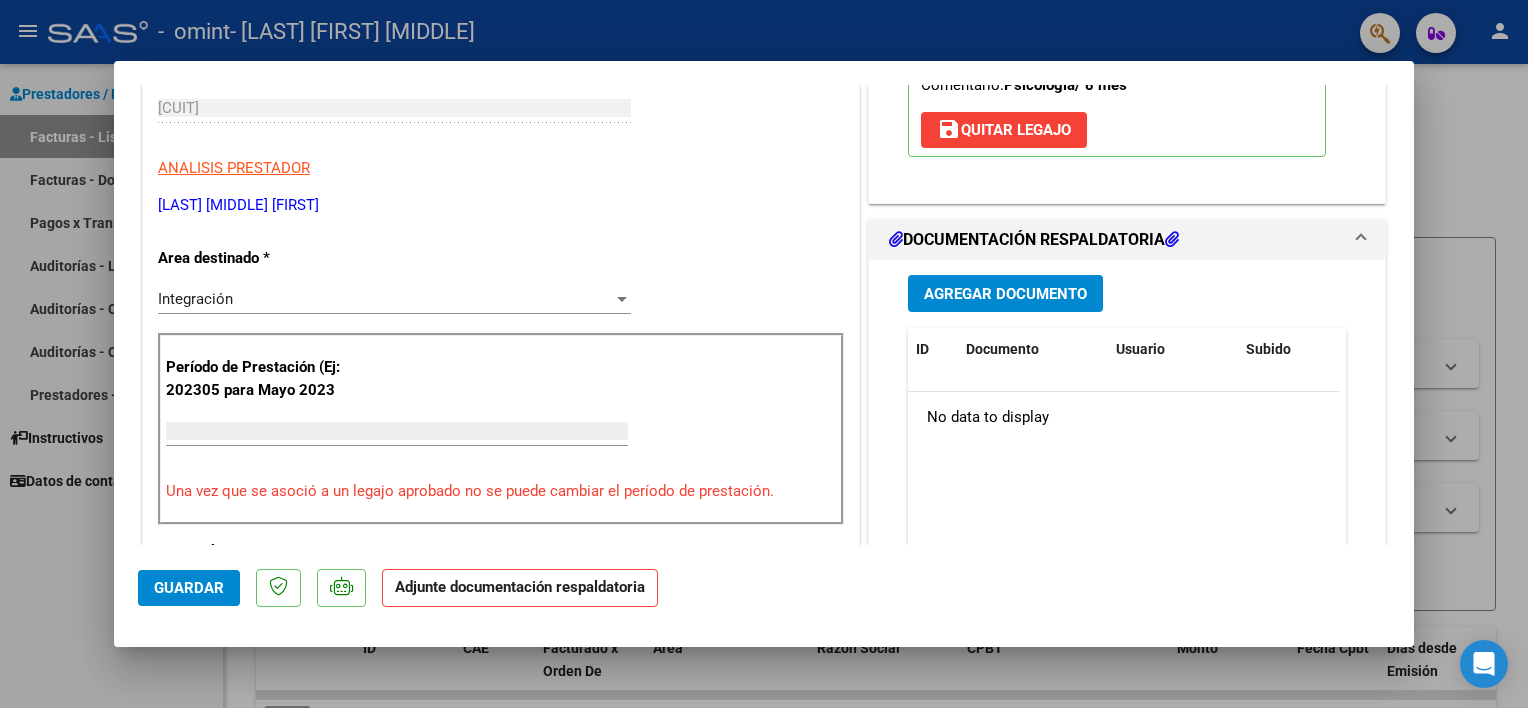 scroll, scrollTop: 400, scrollLeft: 0, axis: vertical 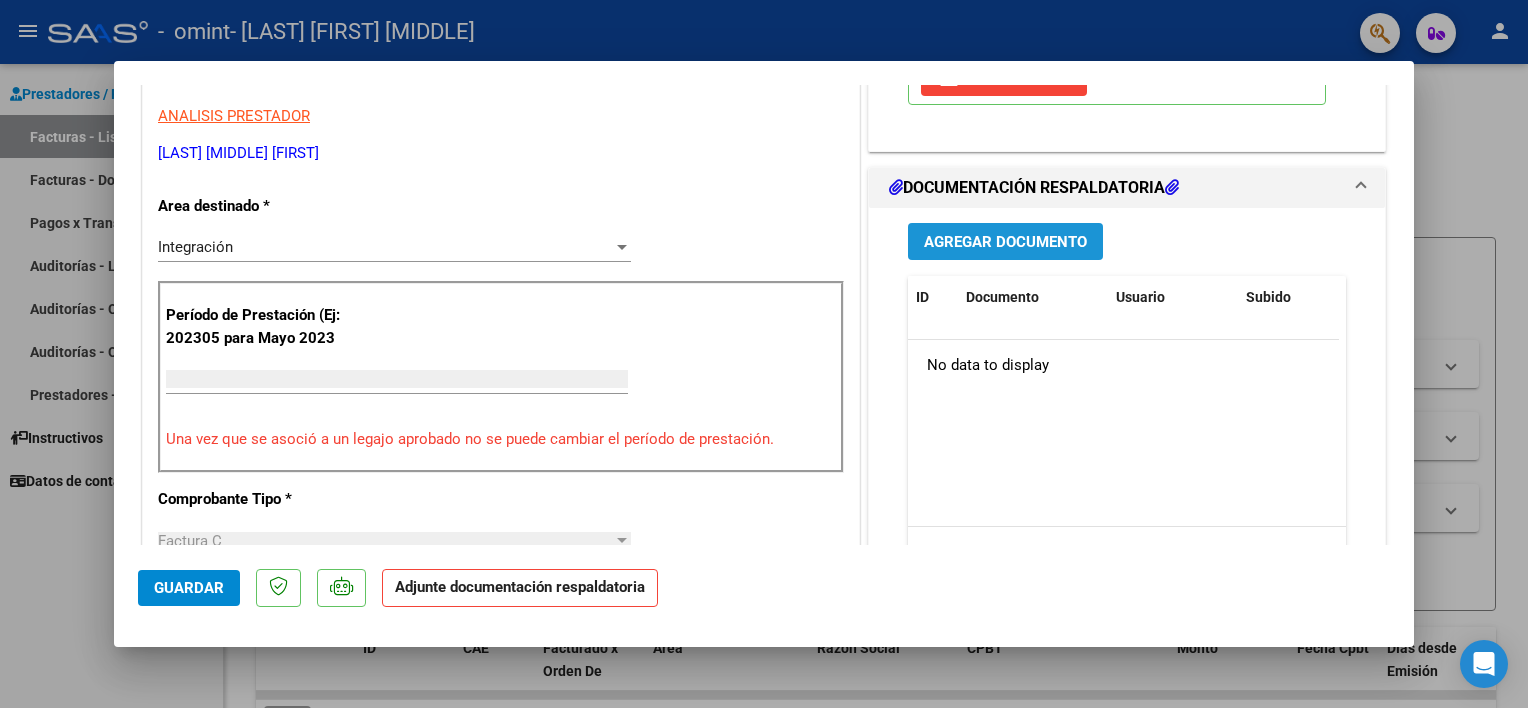 click on "Agregar Documento" at bounding box center (1005, 242) 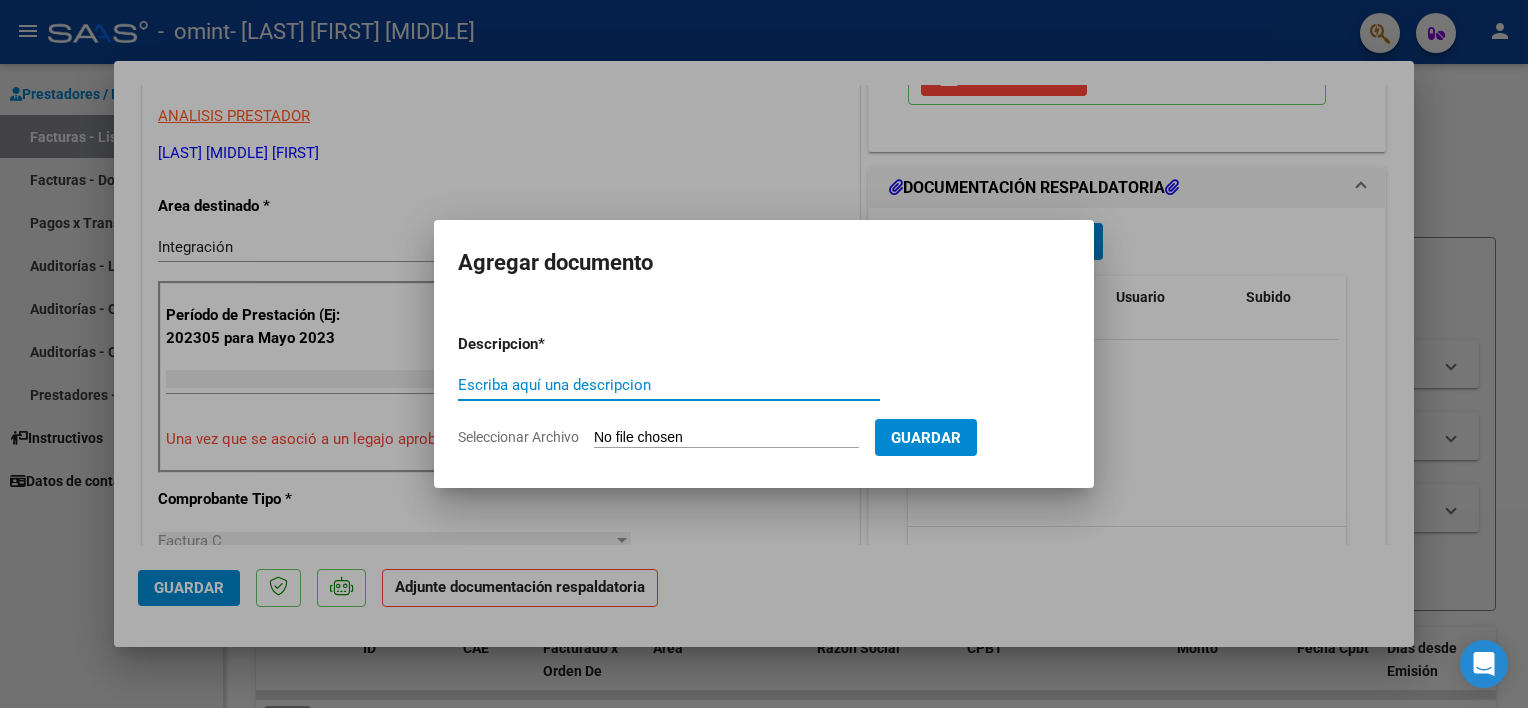click on "Escriba aquí una descripcion" at bounding box center (669, 385) 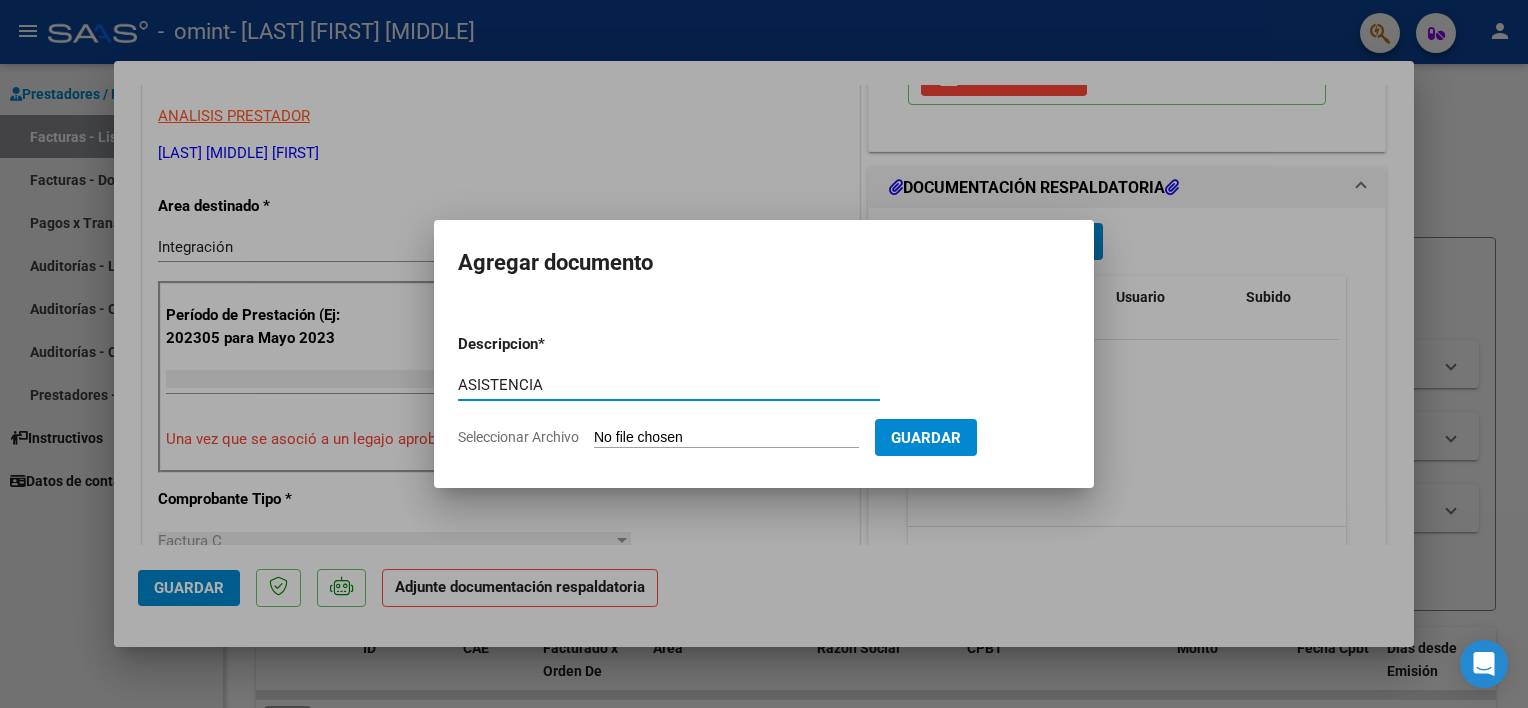 type on "ASISTENCIA" 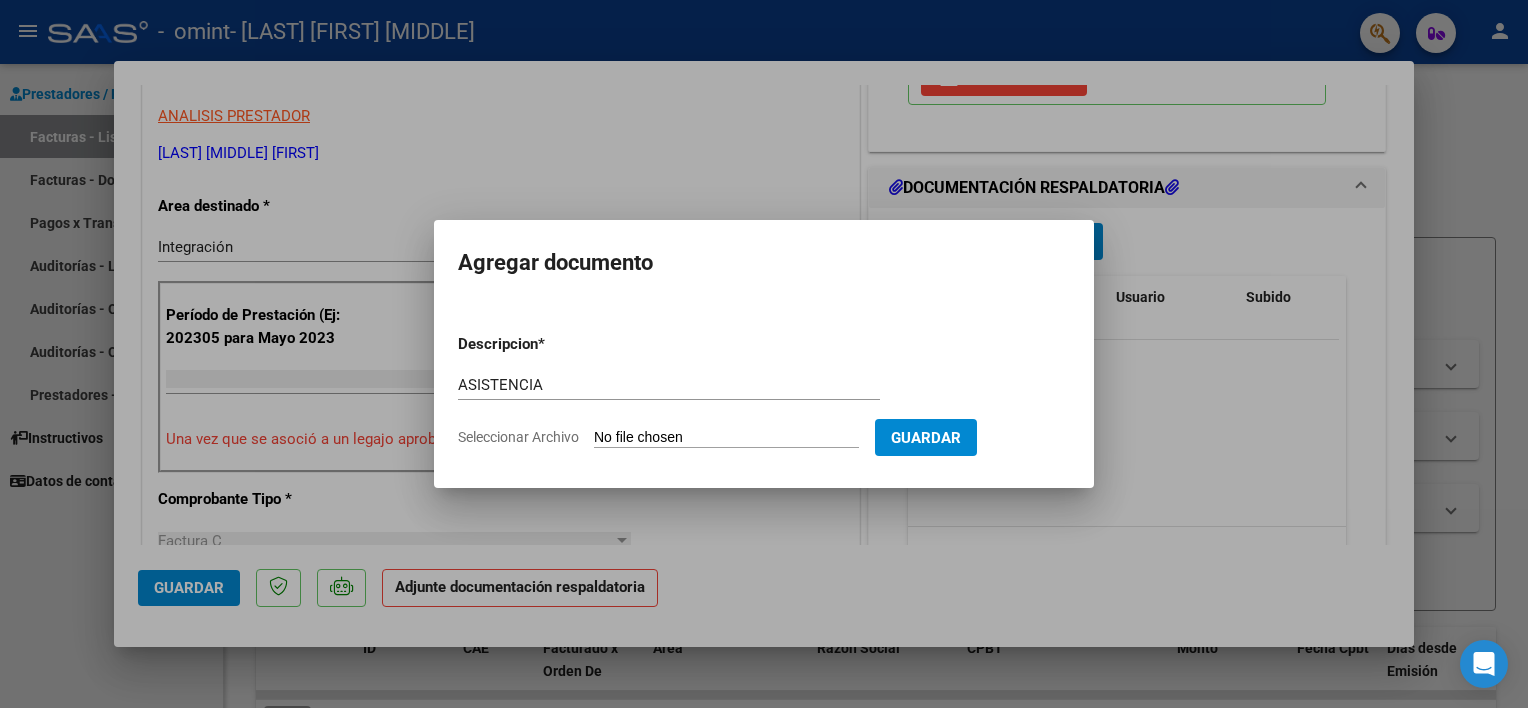 click on "Seleccionar Archivo" at bounding box center (726, 438) 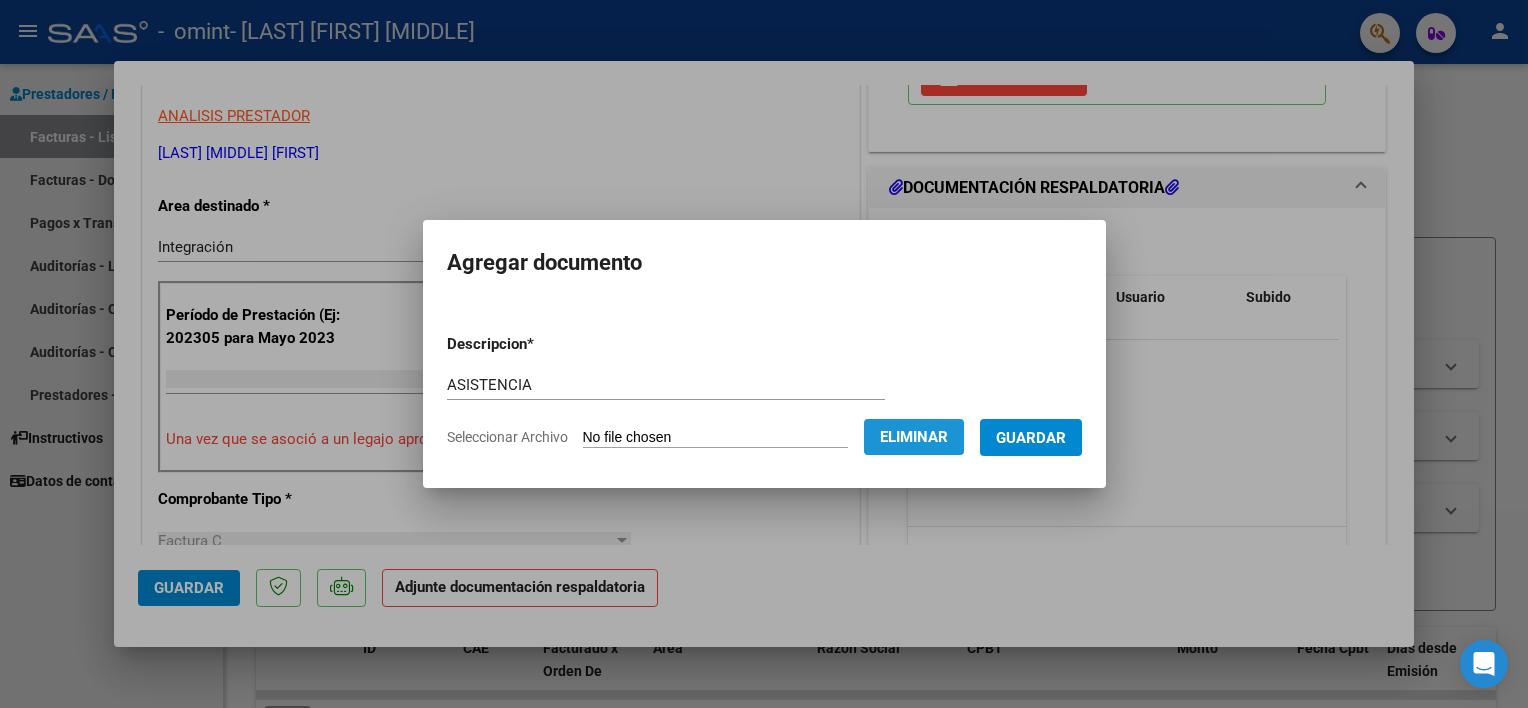 click on "Eliminar" 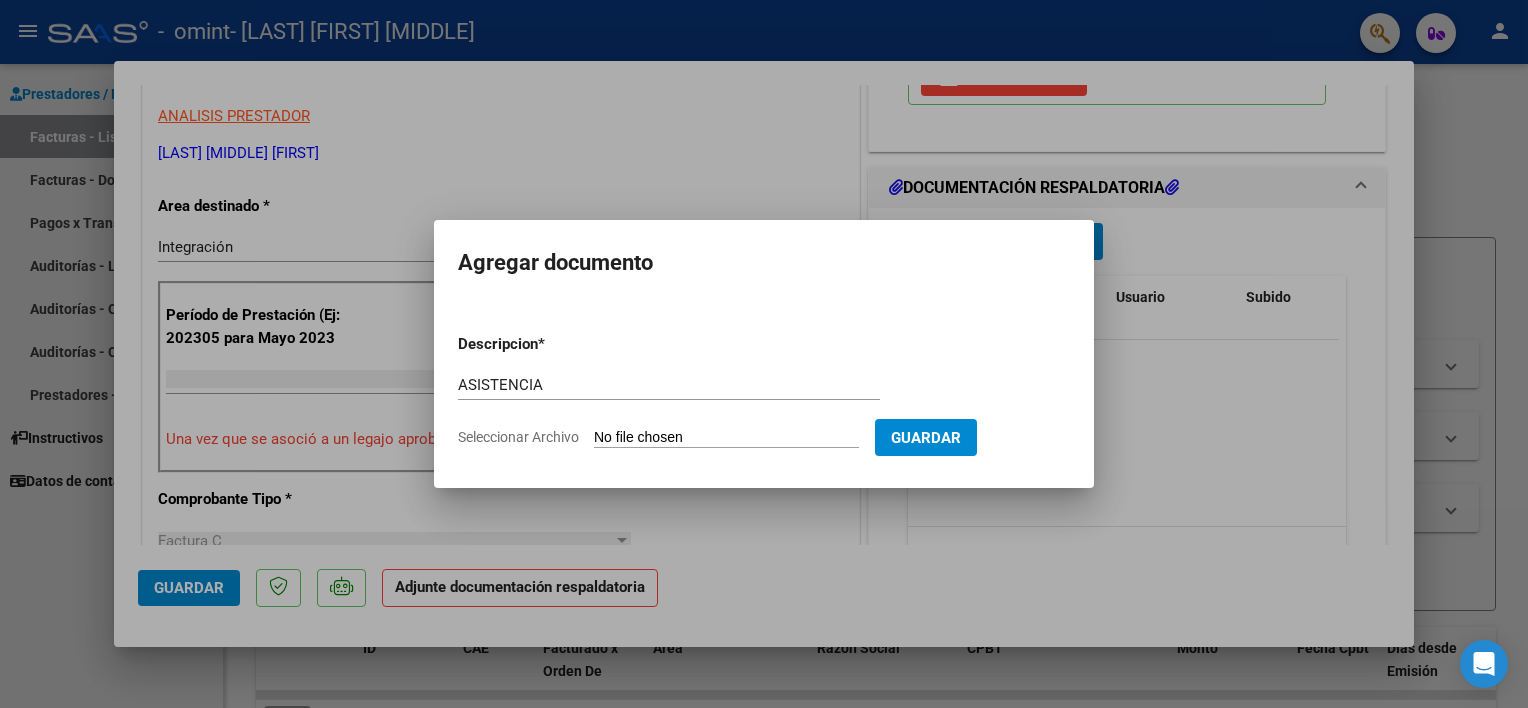 click on "Seleccionar Archivo" at bounding box center (726, 438) 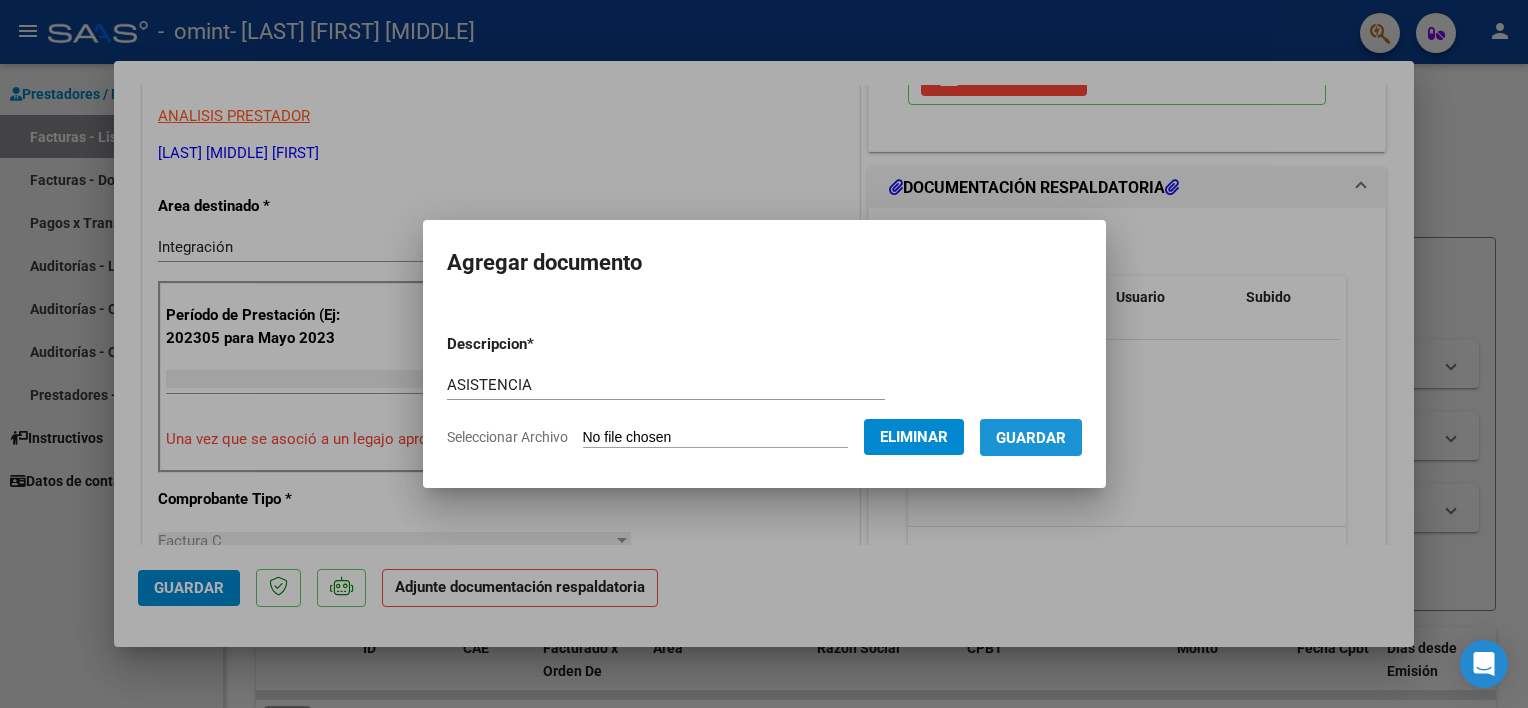 click on "Guardar" at bounding box center (1031, 438) 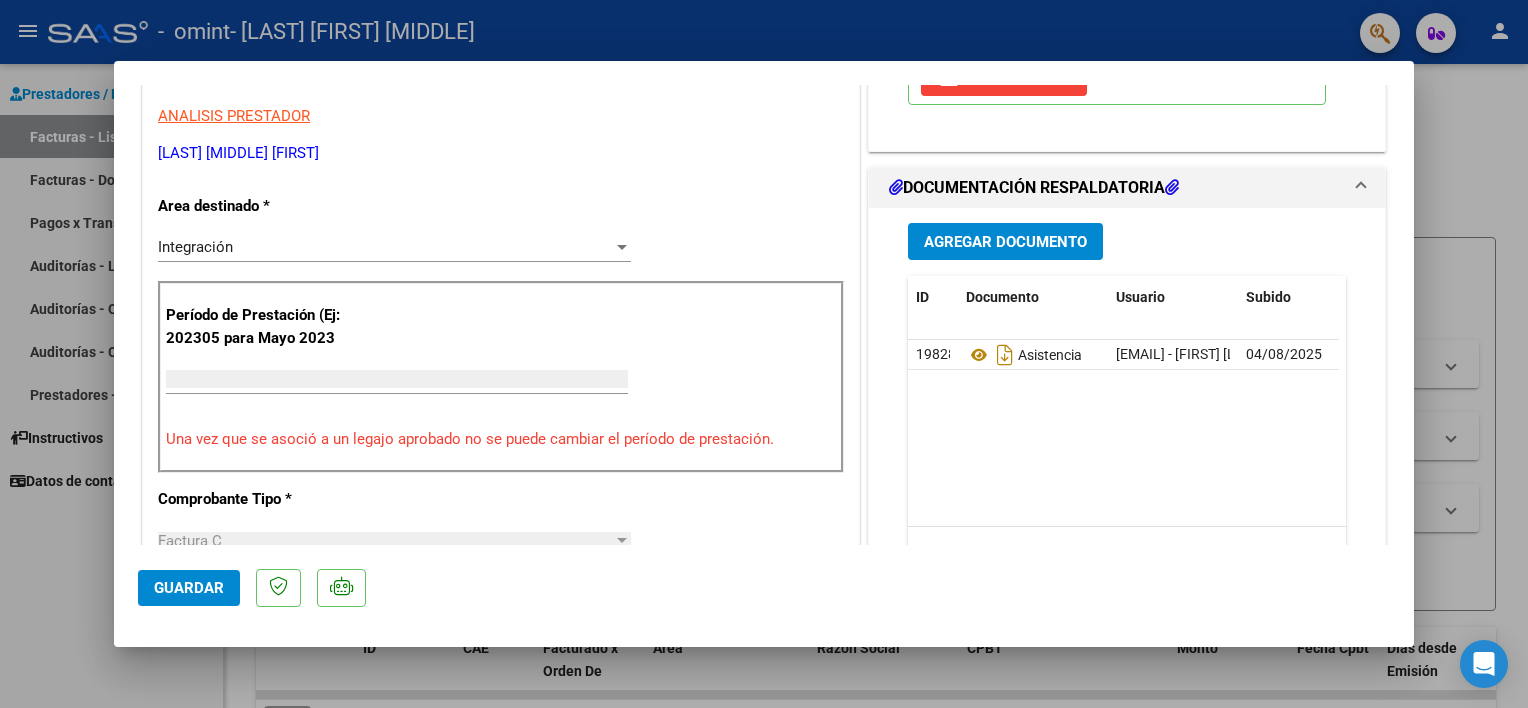 click at bounding box center (764, 354) 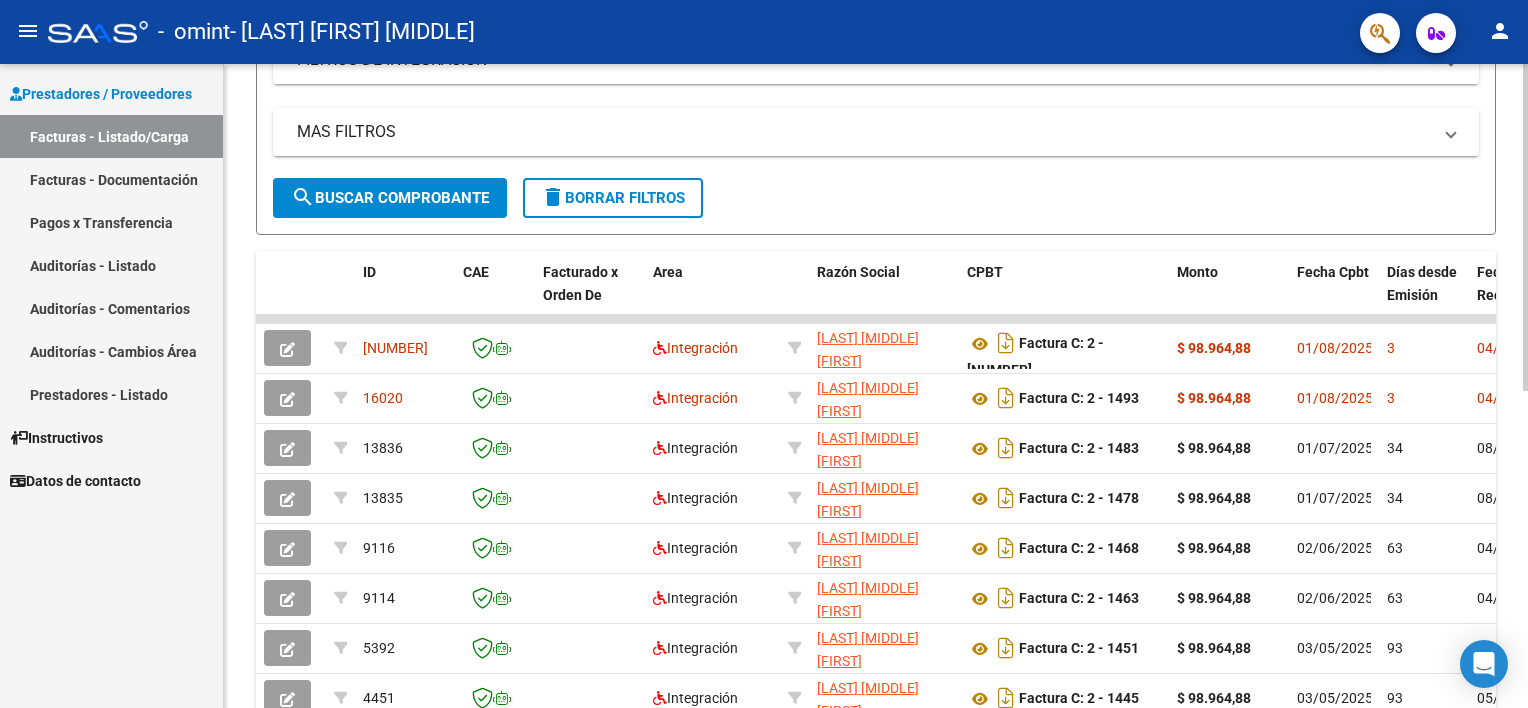 scroll, scrollTop: 400, scrollLeft: 0, axis: vertical 